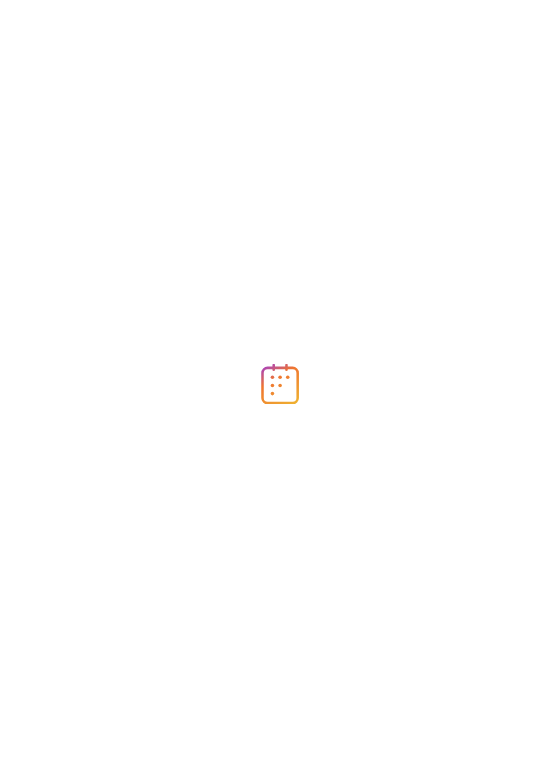 scroll, scrollTop: 0, scrollLeft: 0, axis: both 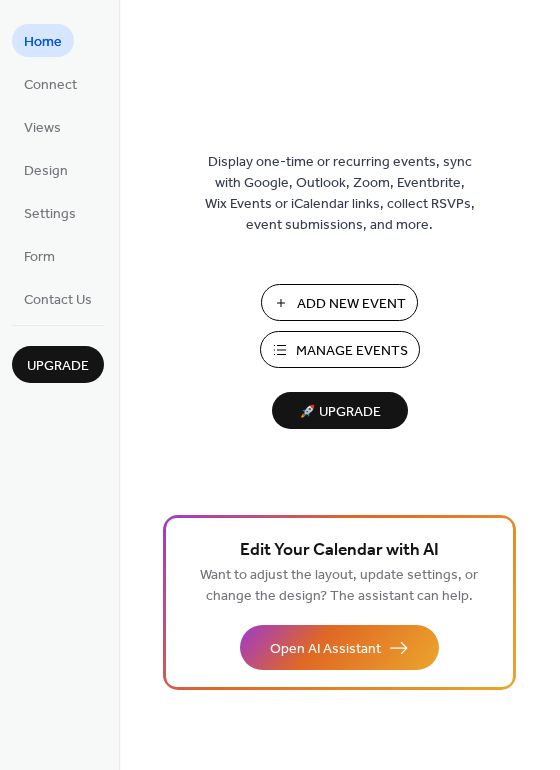 click on "Add New Event" at bounding box center (351, 304) 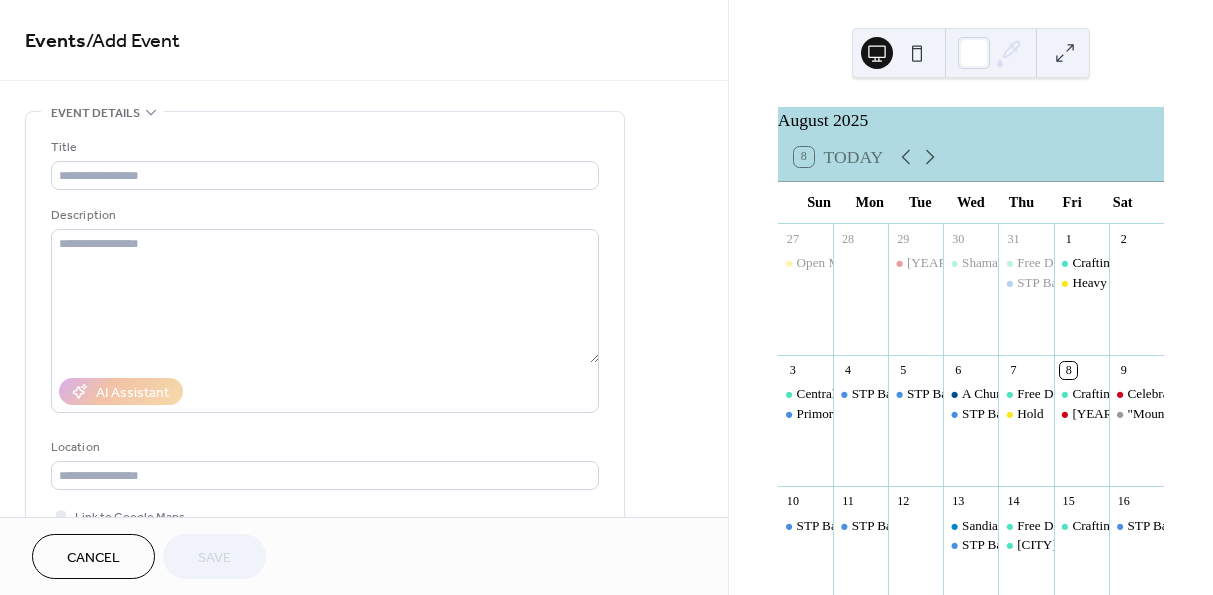 scroll, scrollTop: 0, scrollLeft: 0, axis: both 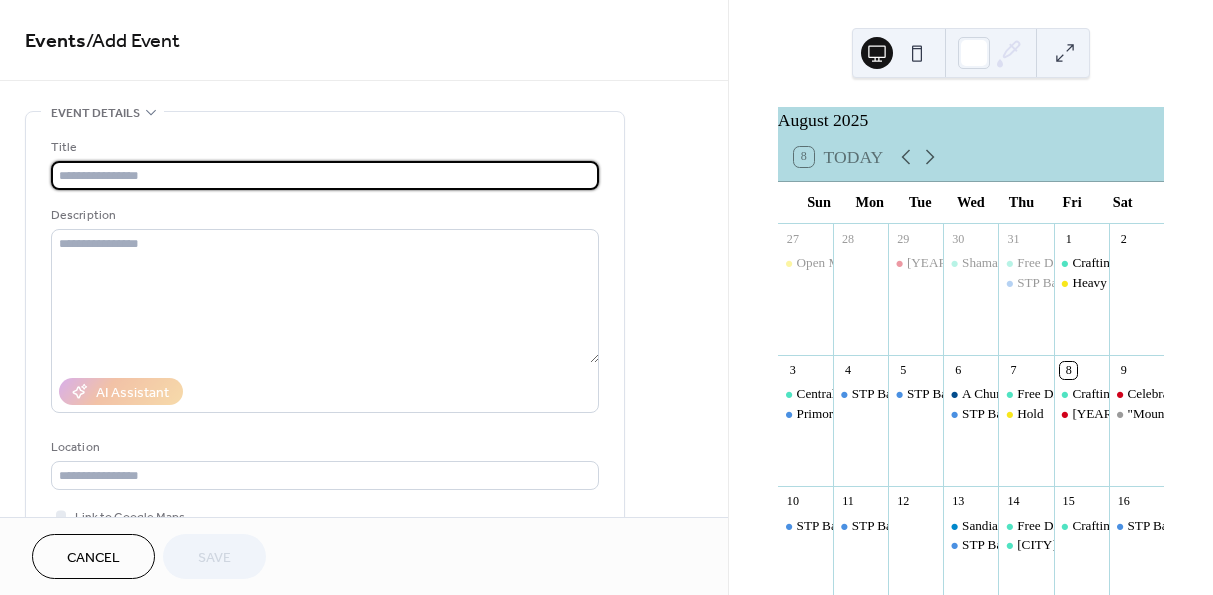 click at bounding box center [325, 175] 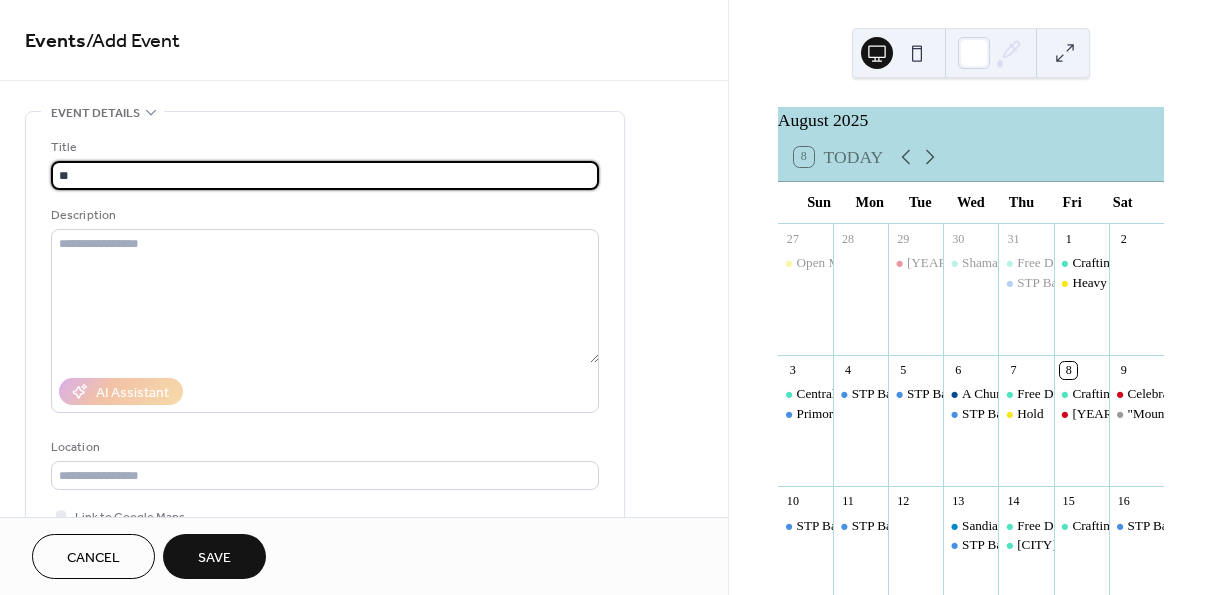 type on "*" 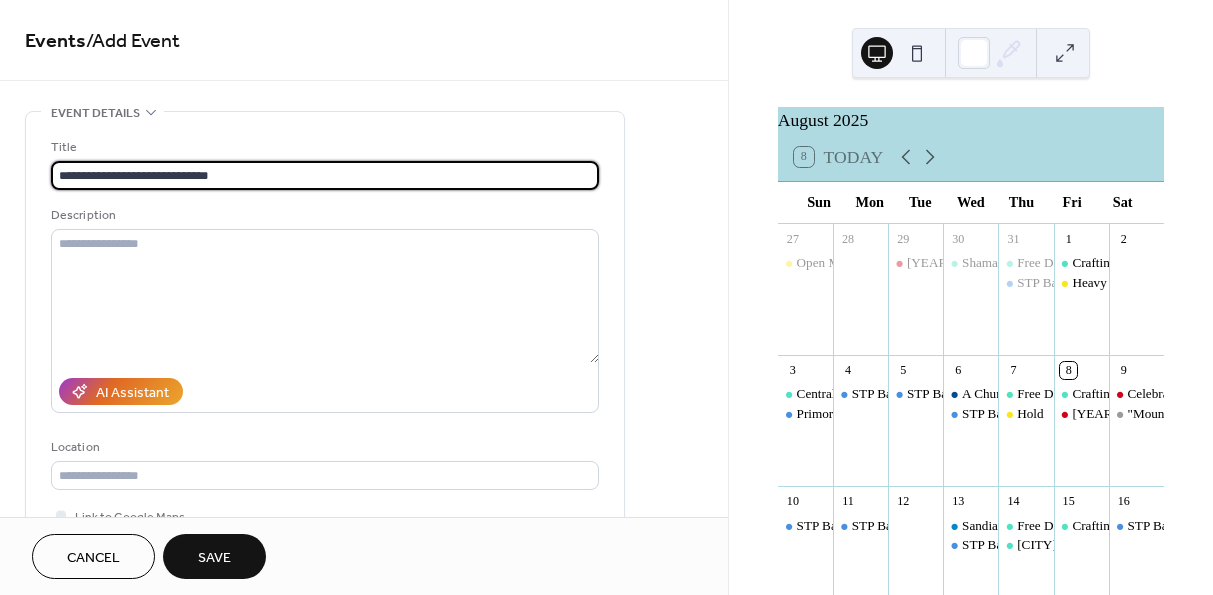 type on "**********" 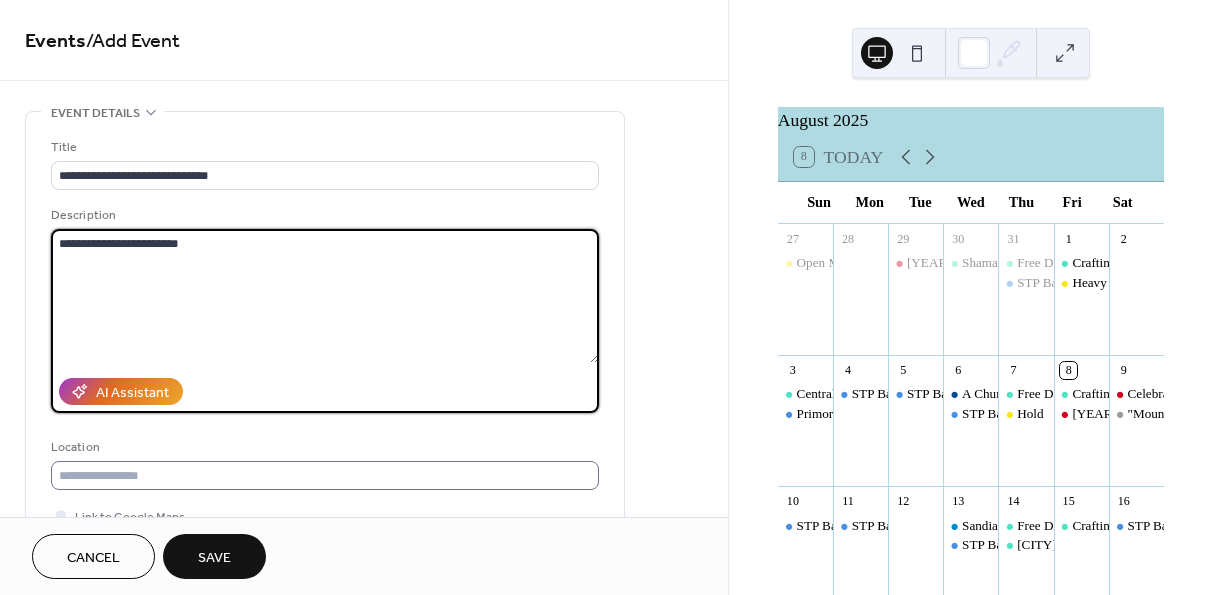 type on "**********" 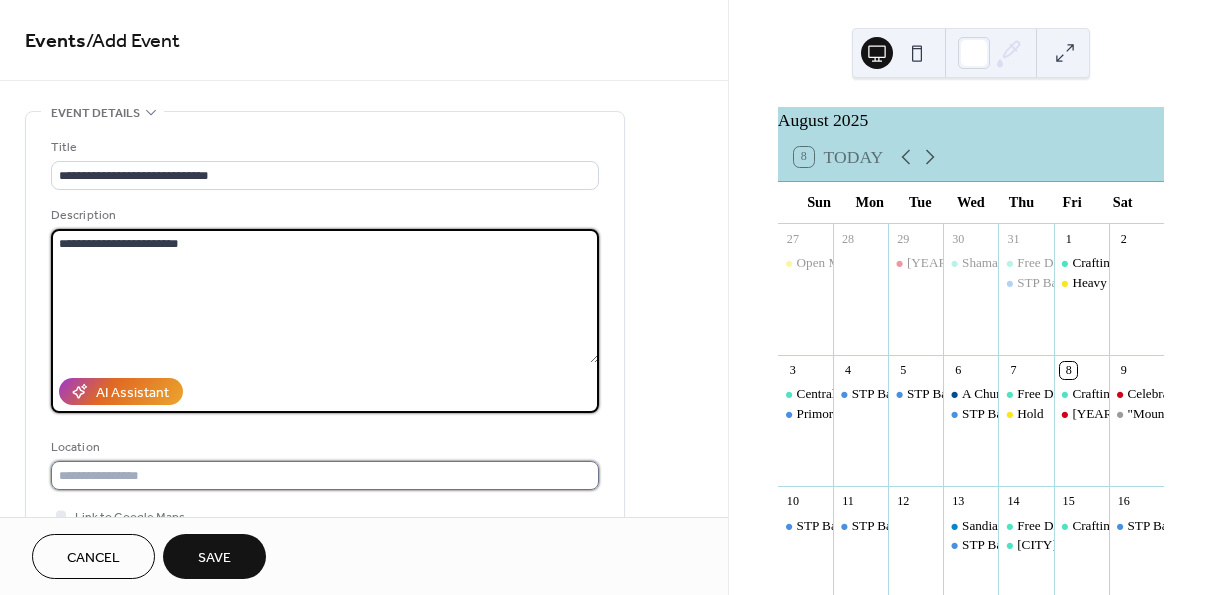 click at bounding box center (325, 475) 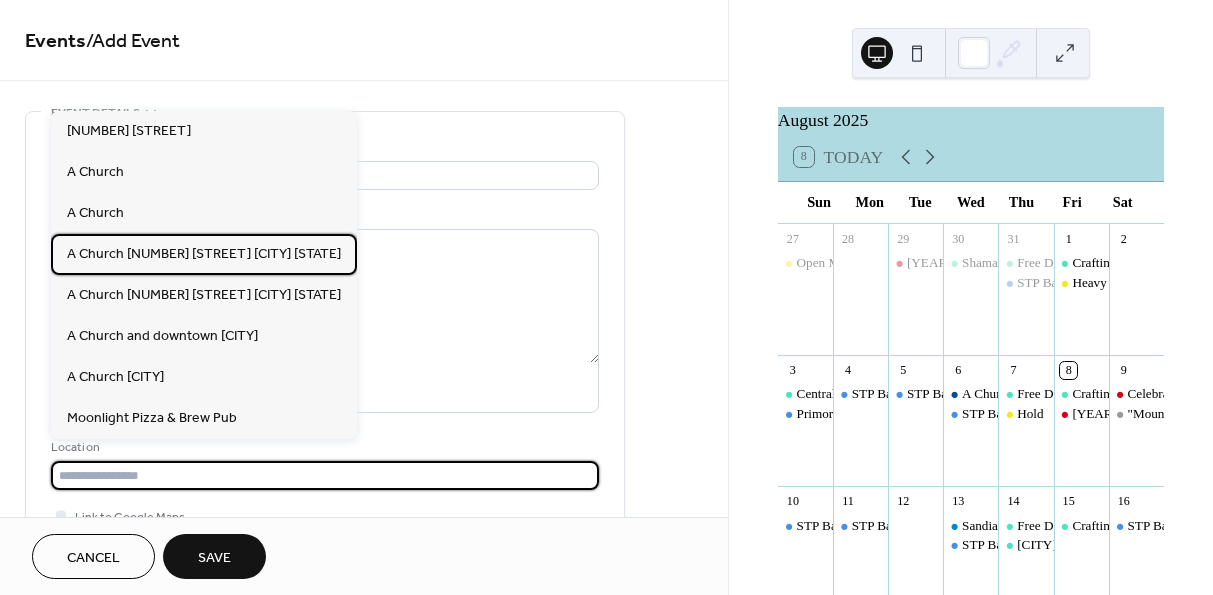 click on "A Church [NUMBER] [STREET] [CITY] [STATE]" at bounding box center [204, 254] 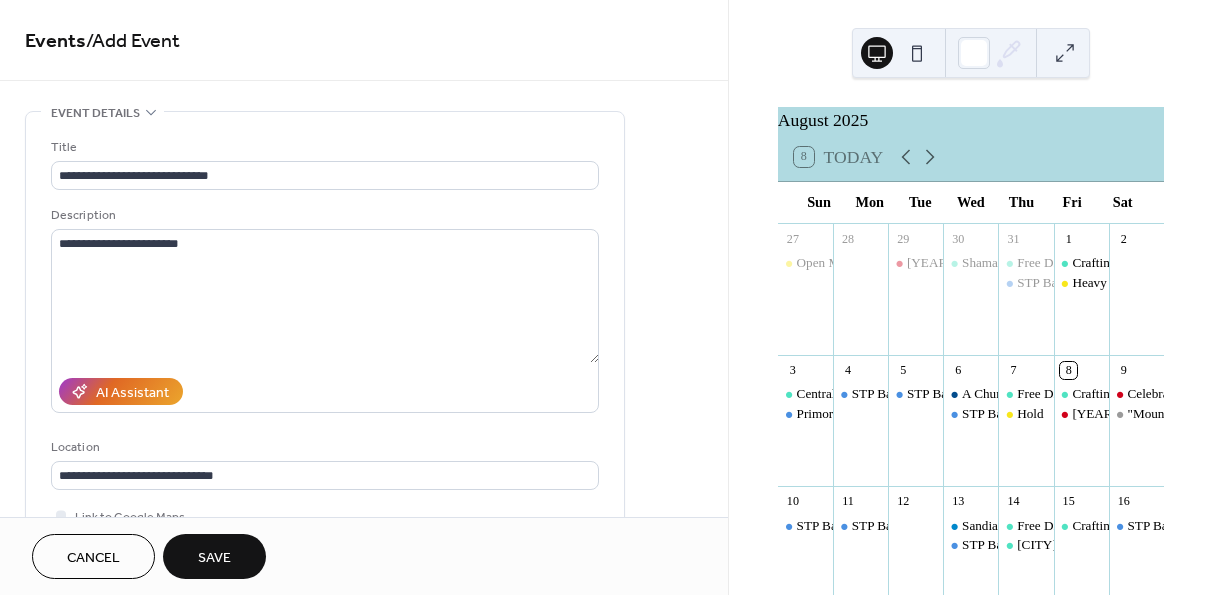 type on "**********" 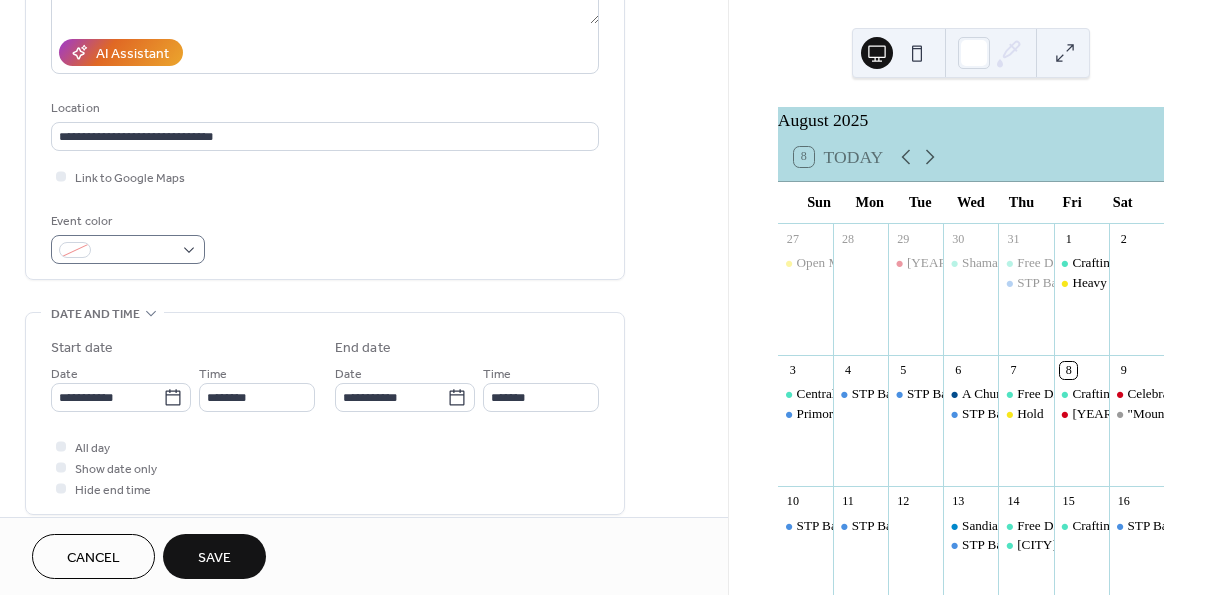 scroll, scrollTop: 359, scrollLeft: 0, axis: vertical 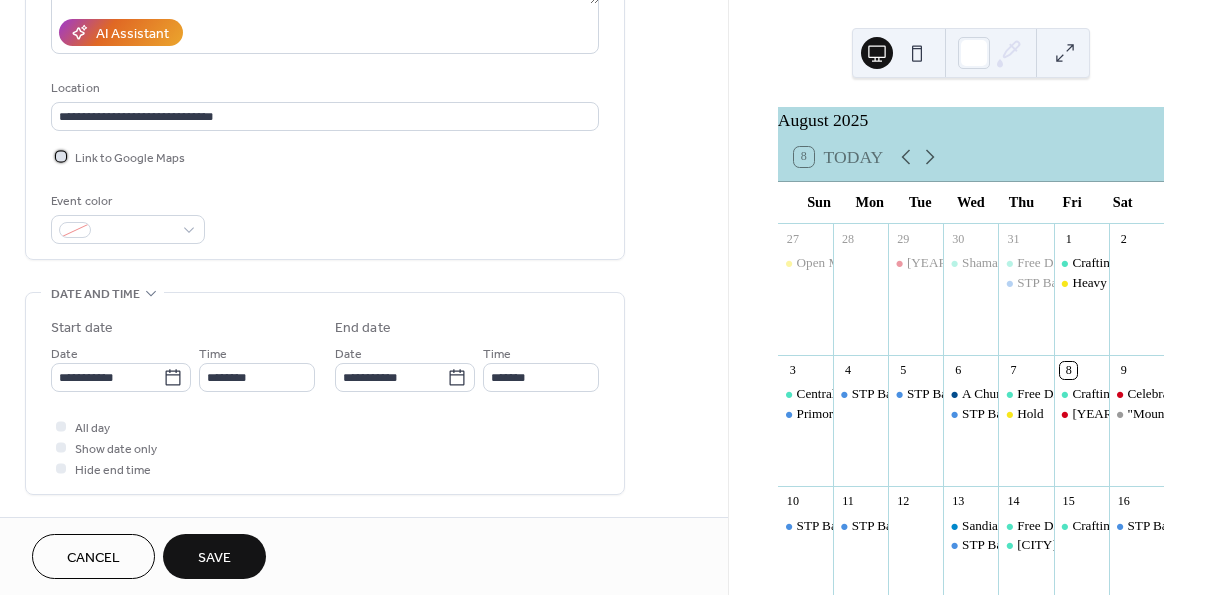 click at bounding box center (61, 156) 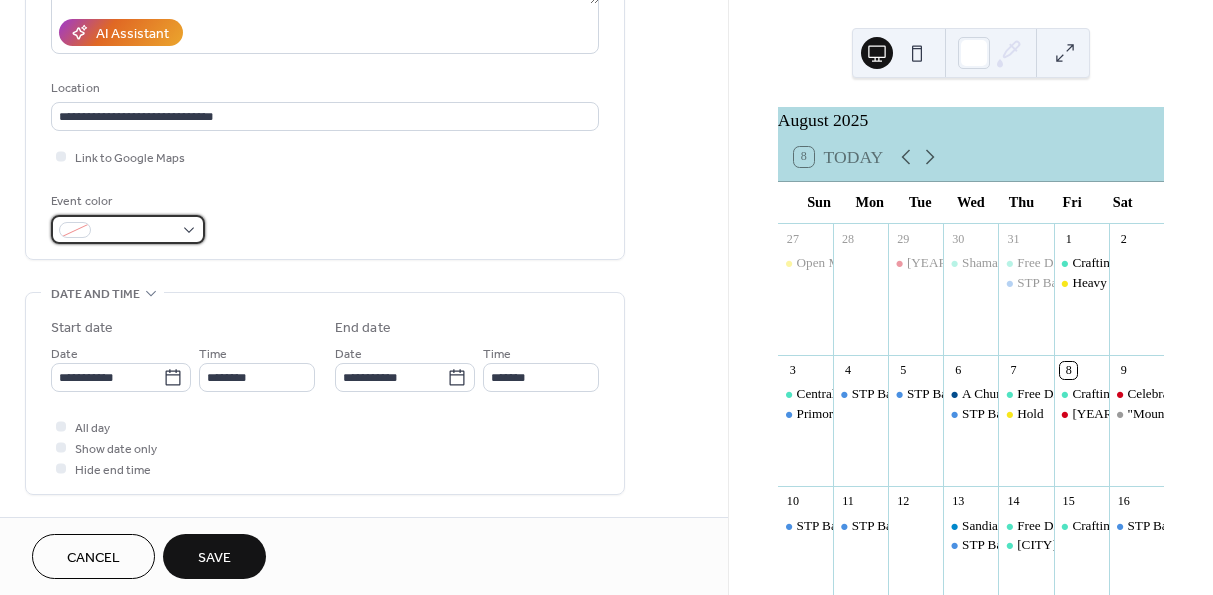 click at bounding box center (128, 229) 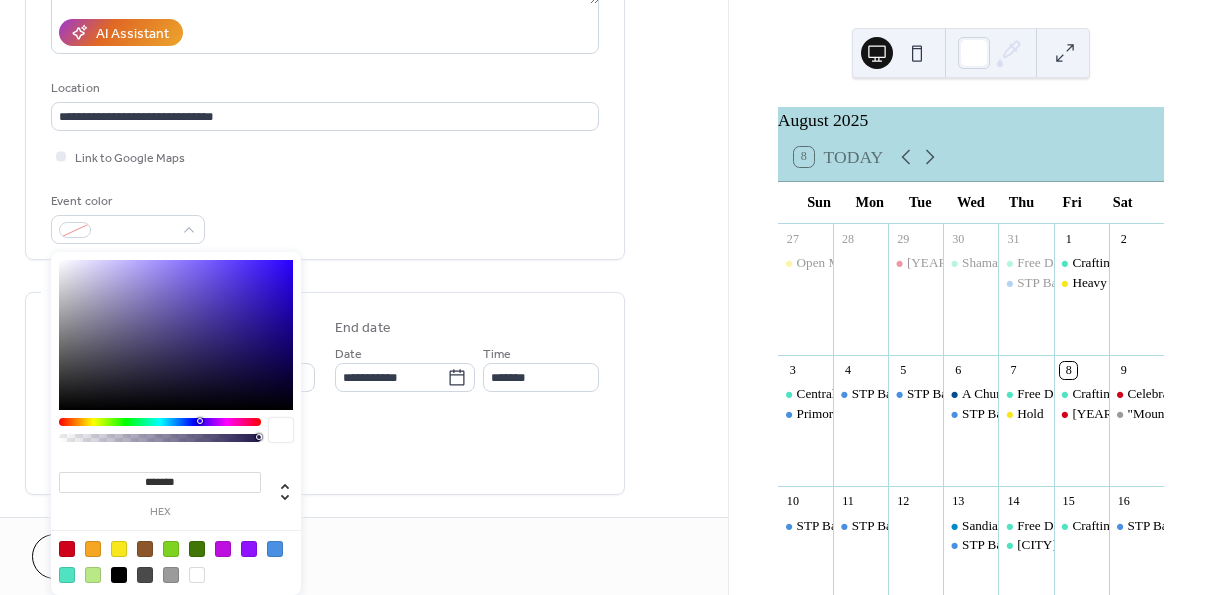 click at bounding box center [275, 549] 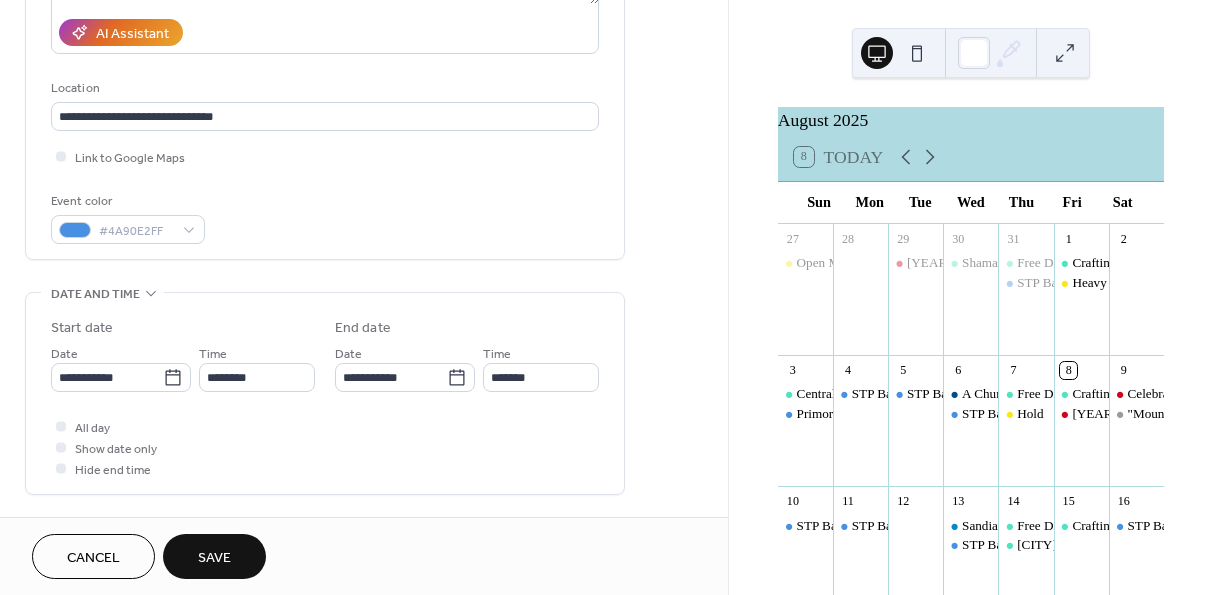 click on "**********" at bounding box center [325, 393] 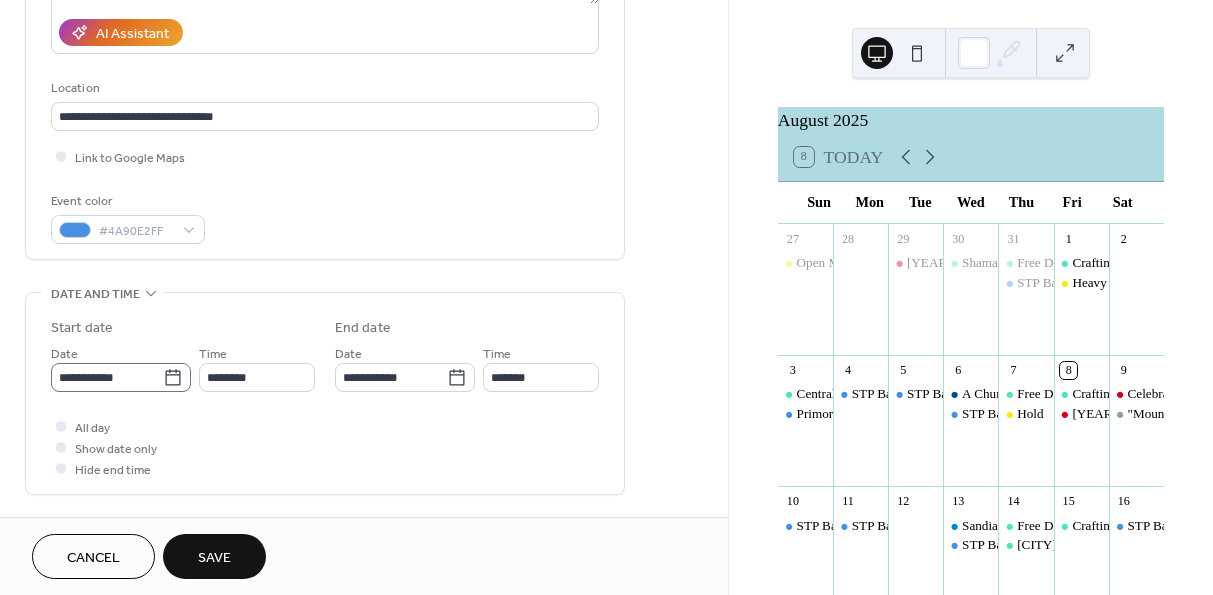 click 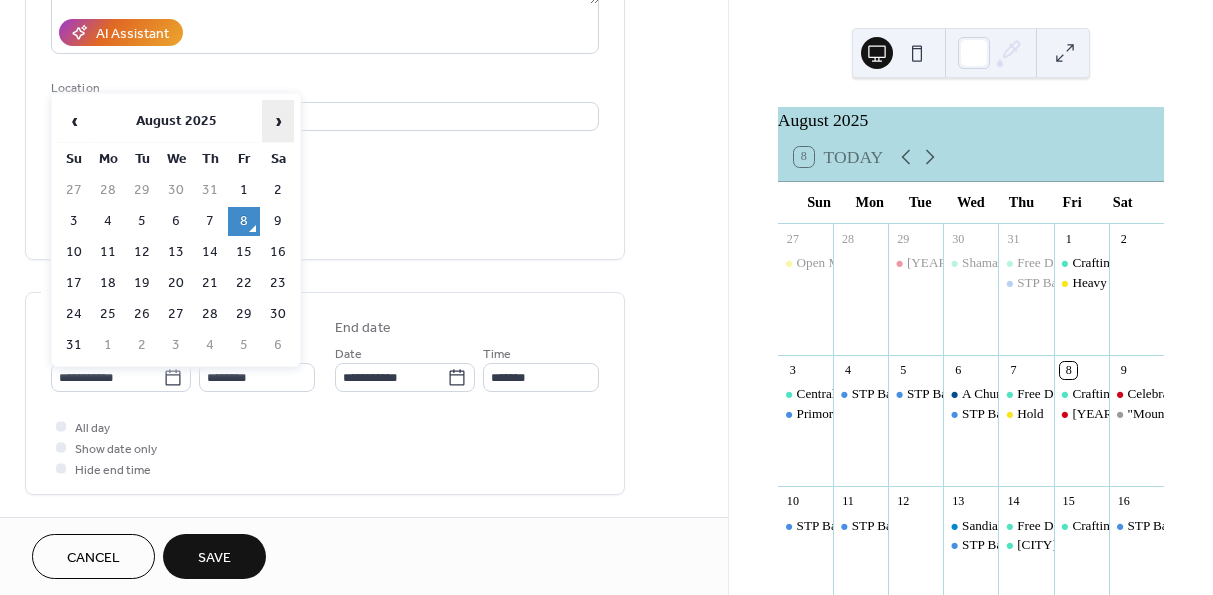 click on "›" at bounding box center (278, 121) 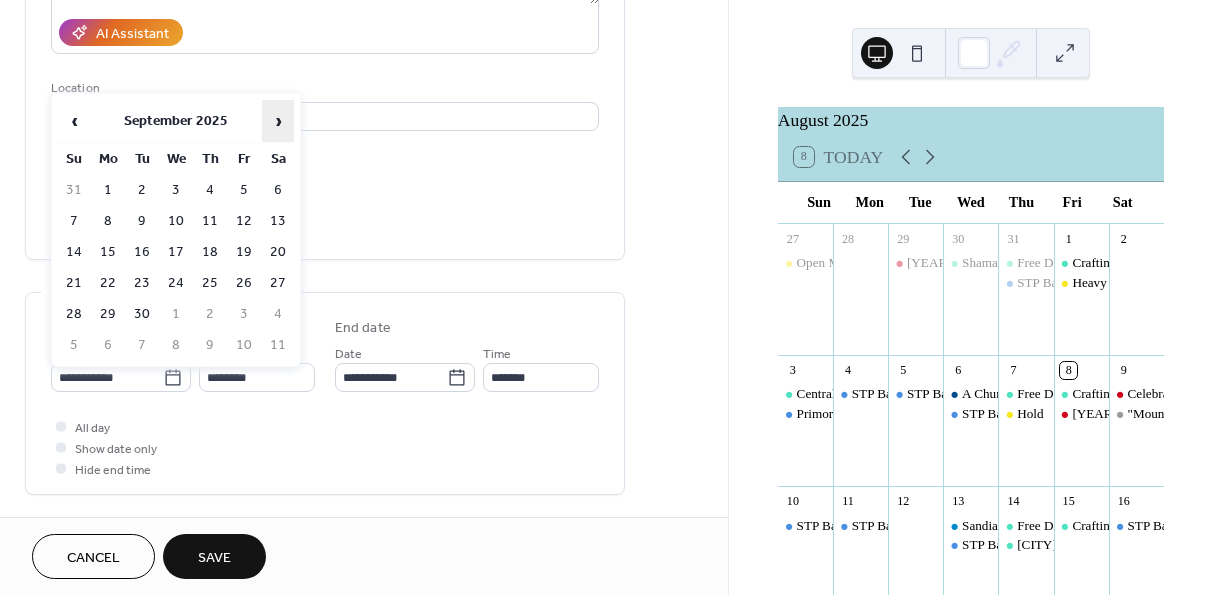click on "›" at bounding box center (278, 121) 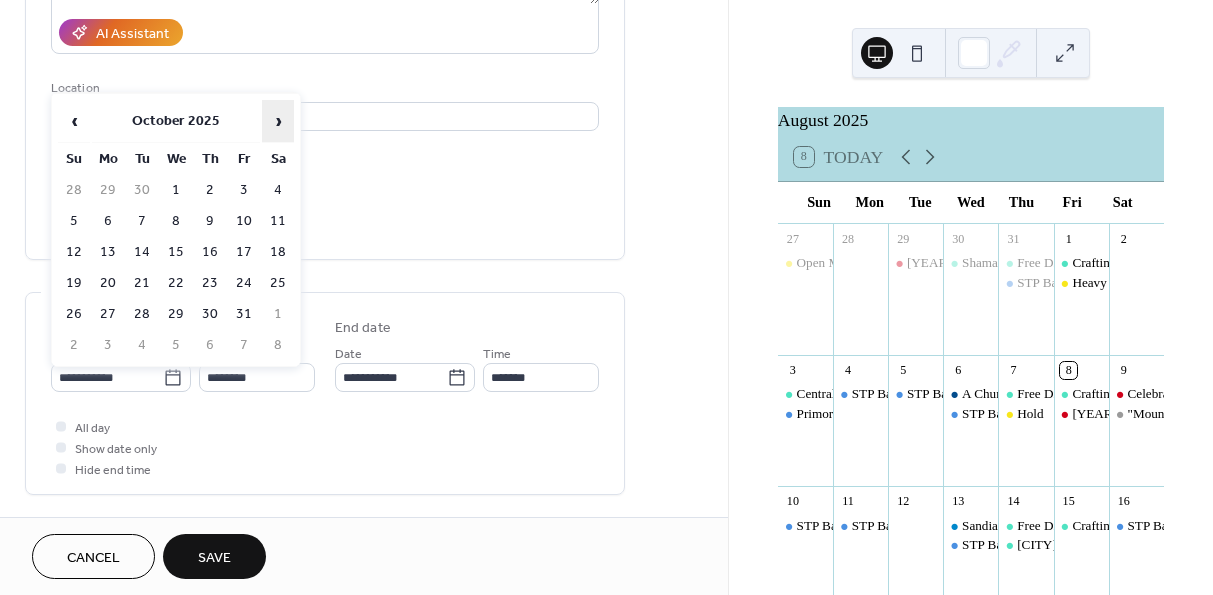click on "›" at bounding box center [278, 121] 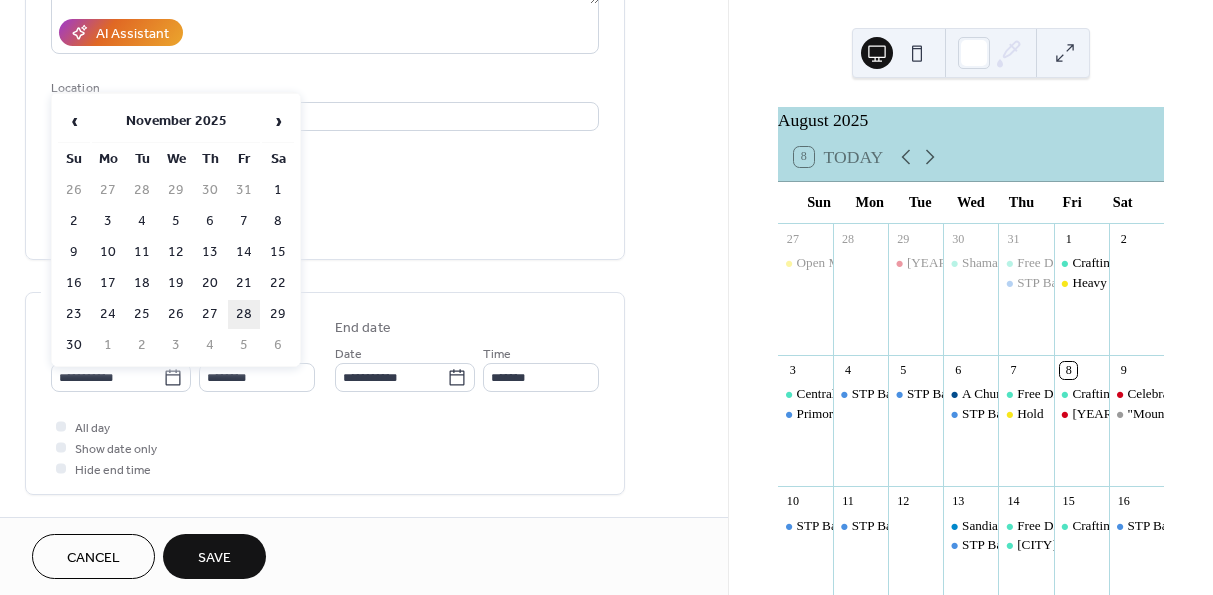 click on "28" at bounding box center [244, 314] 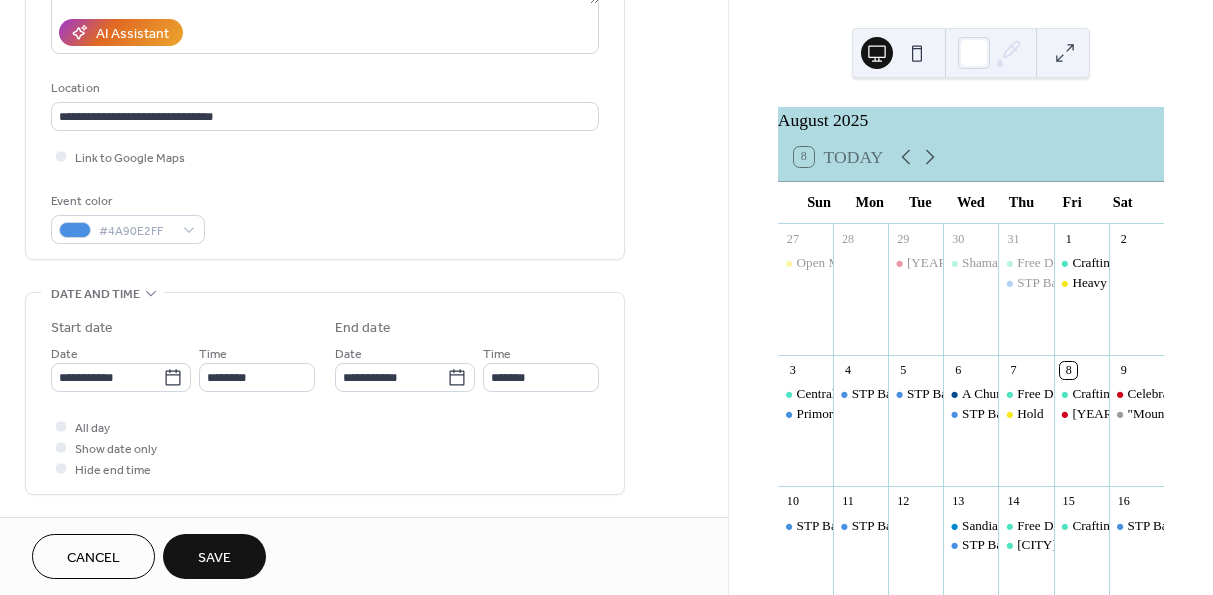 type on "**********" 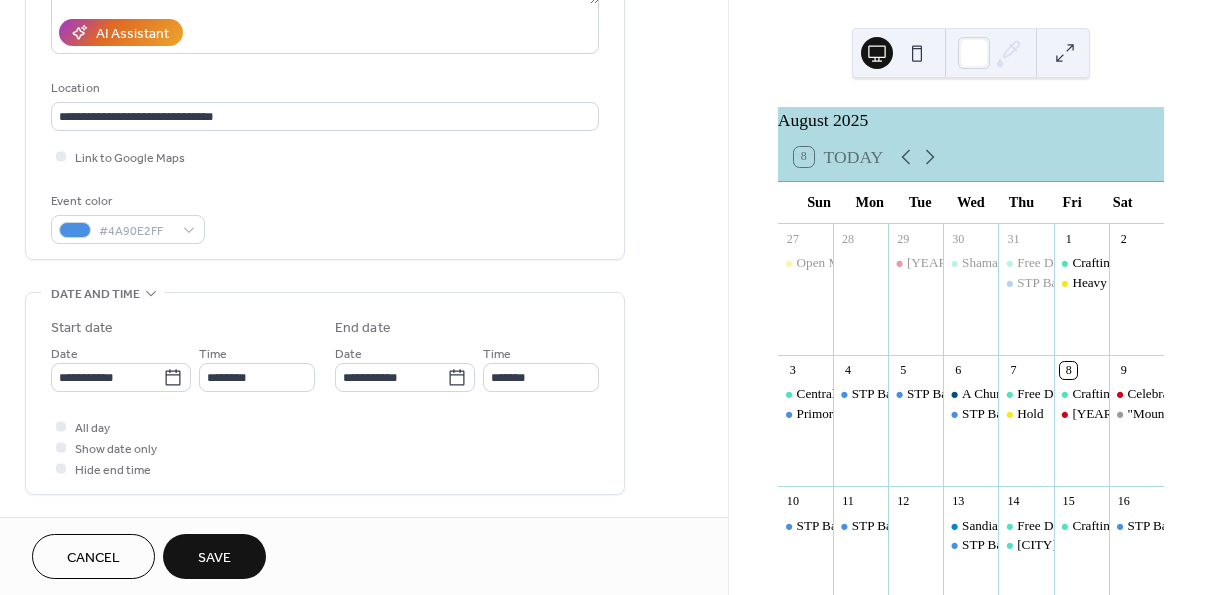 type on "**********" 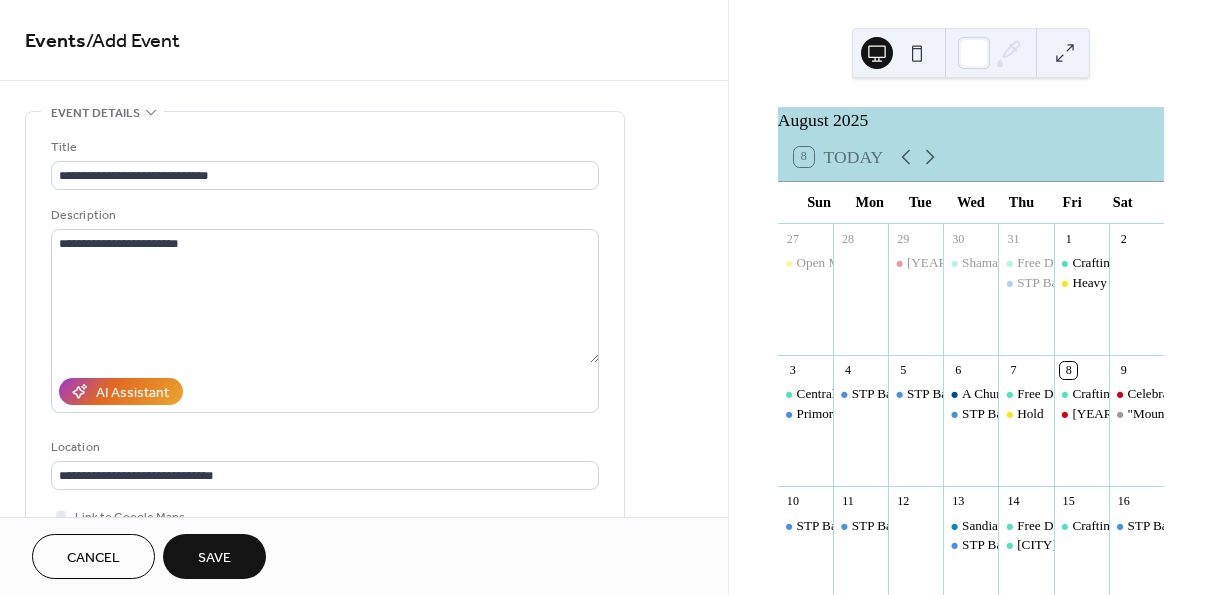 scroll, scrollTop: 0, scrollLeft: 0, axis: both 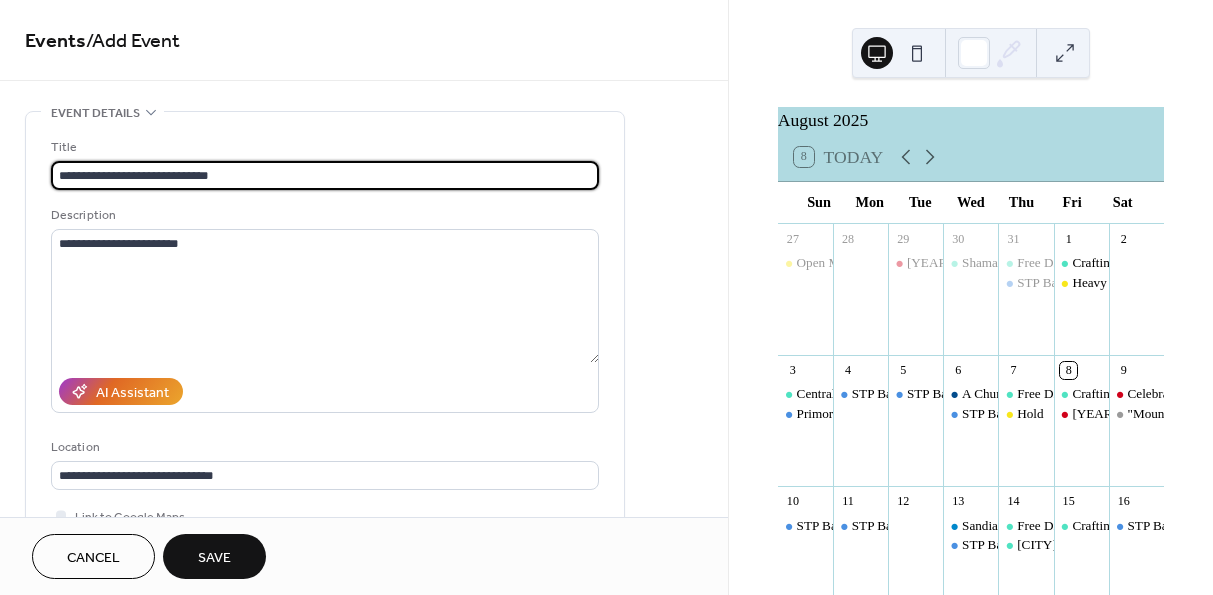 click on "**********" at bounding box center [325, 175] 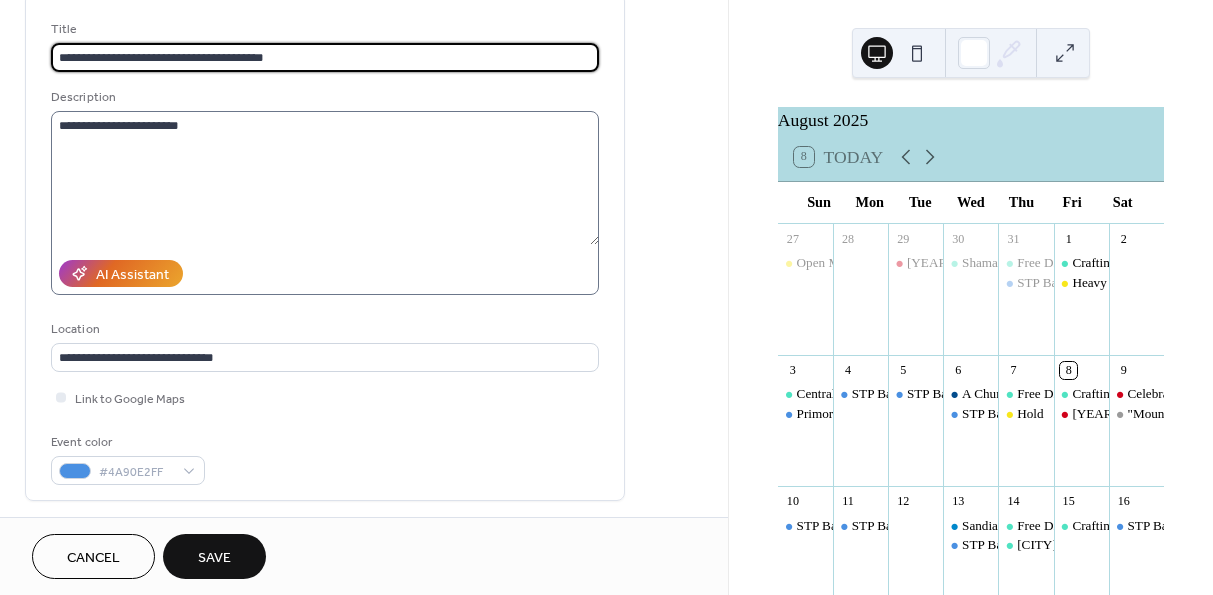 scroll, scrollTop: 65, scrollLeft: 0, axis: vertical 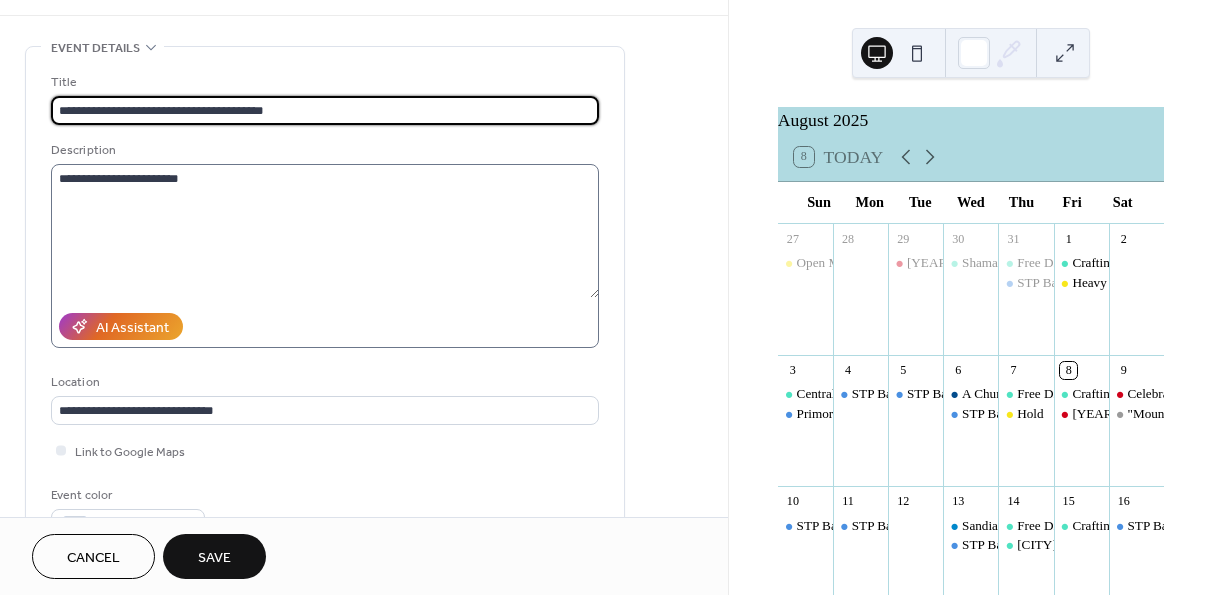 type on "**********" 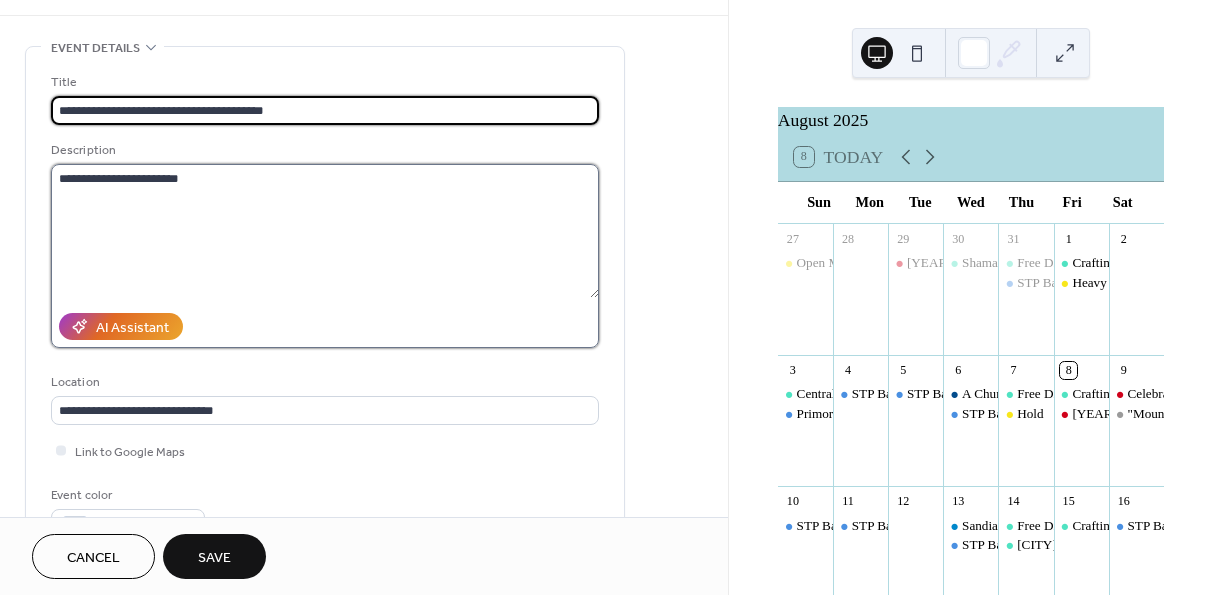 click on "**********" at bounding box center (325, 231) 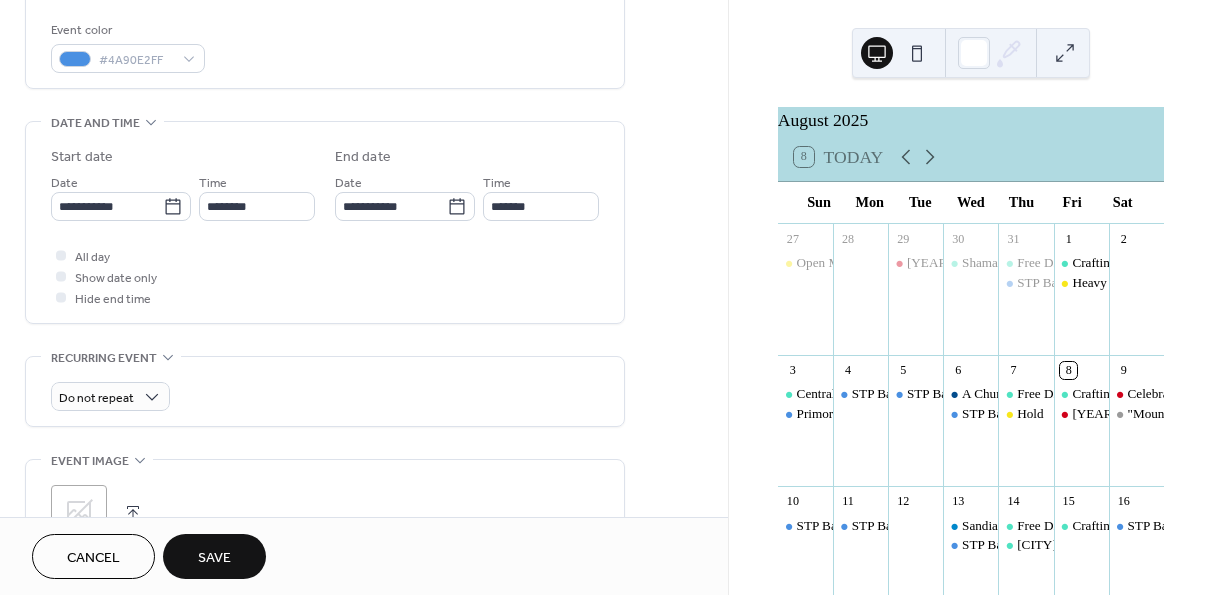 scroll, scrollTop: 536, scrollLeft: 0, axis: vertical 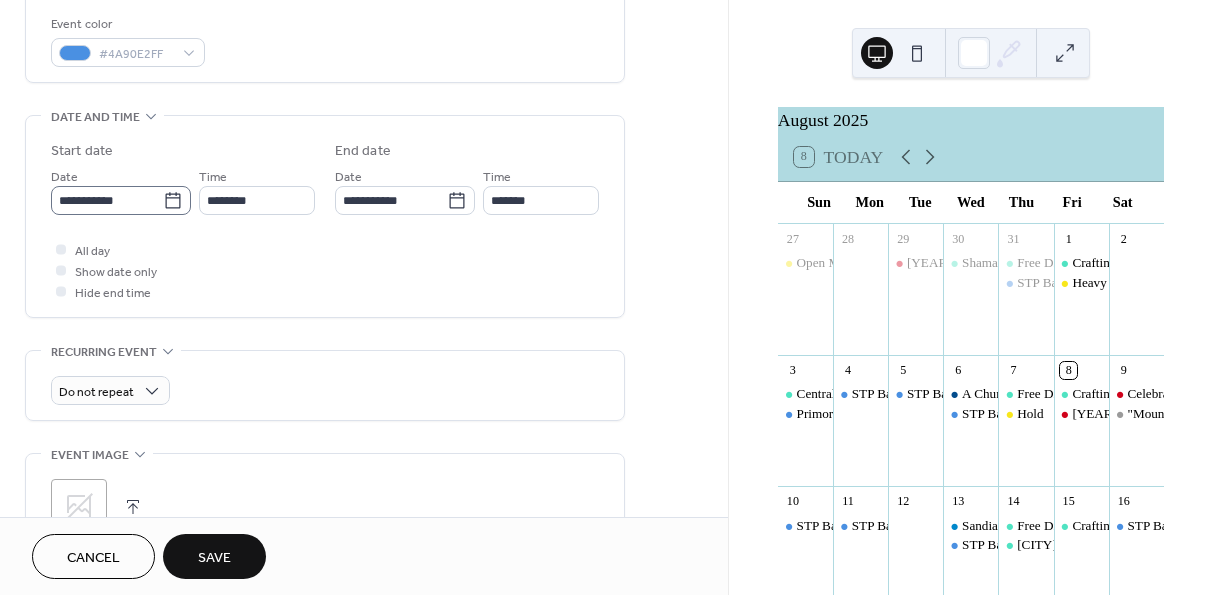 type on "**********" 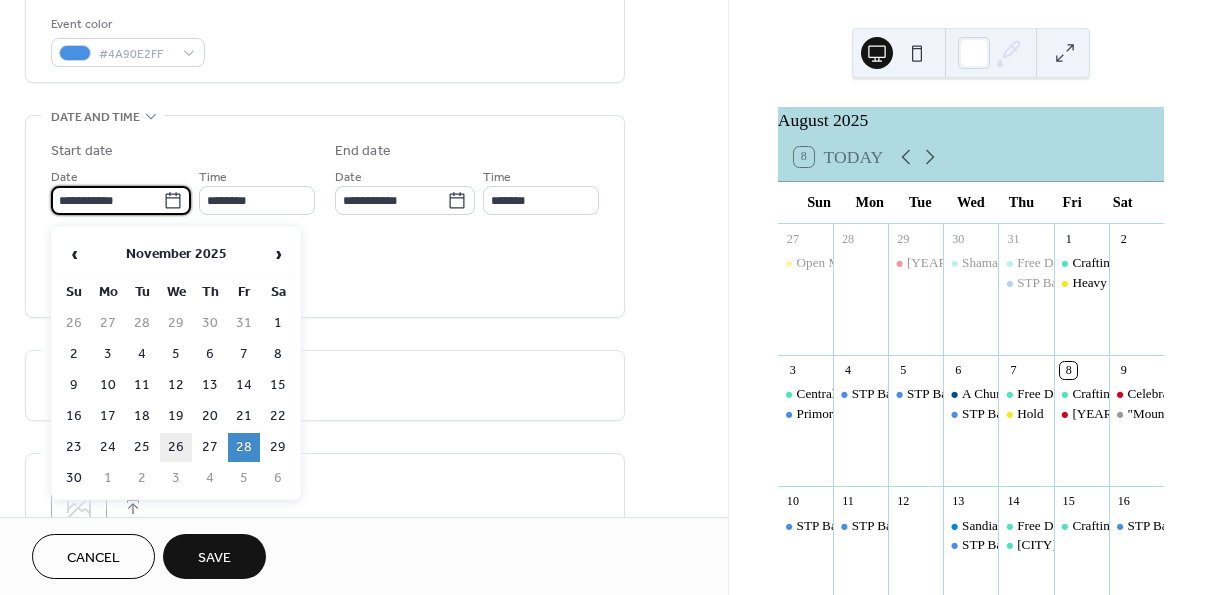 click on "26" at bounding box center (176, 447) 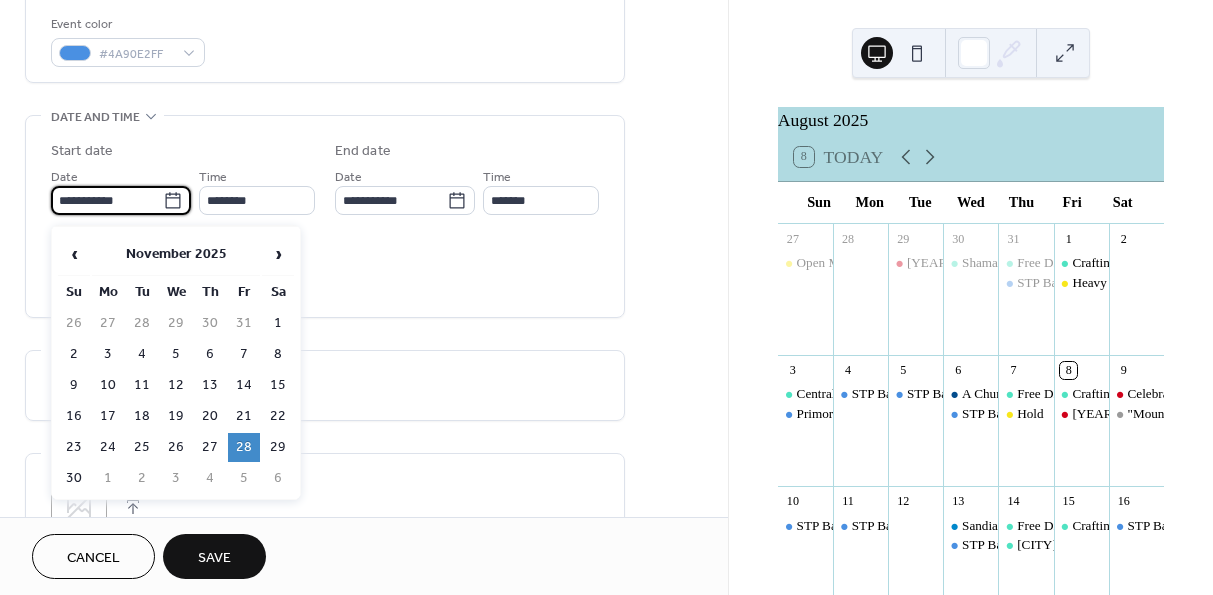 type on "**********" 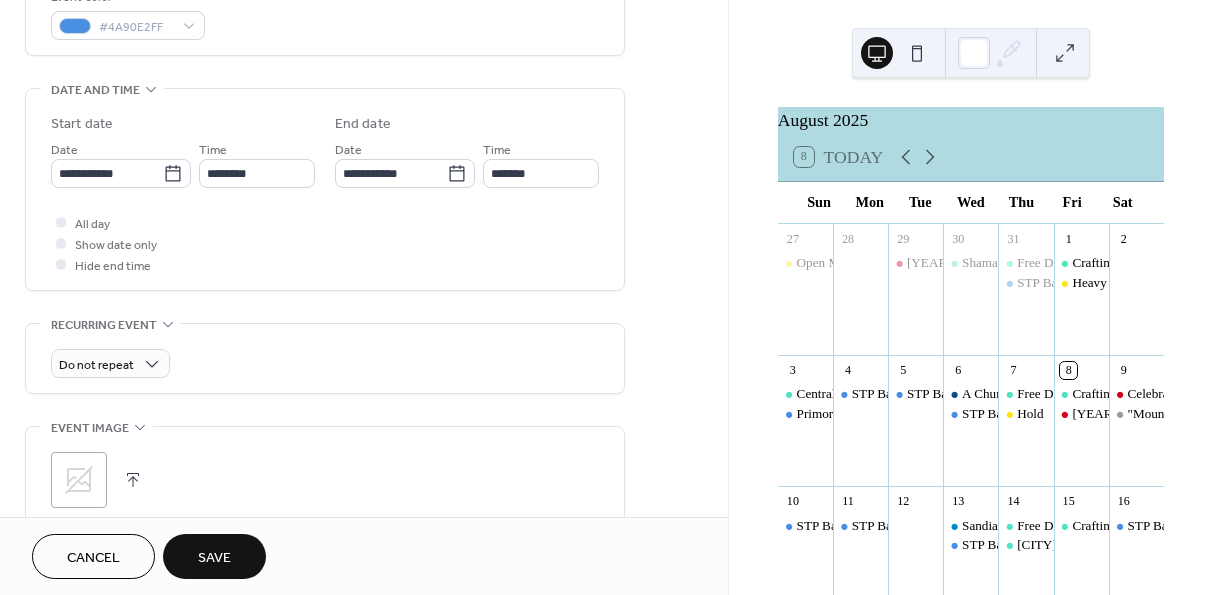scroll, scrollTop: 574, scrollLeft: 0, axis: vertical 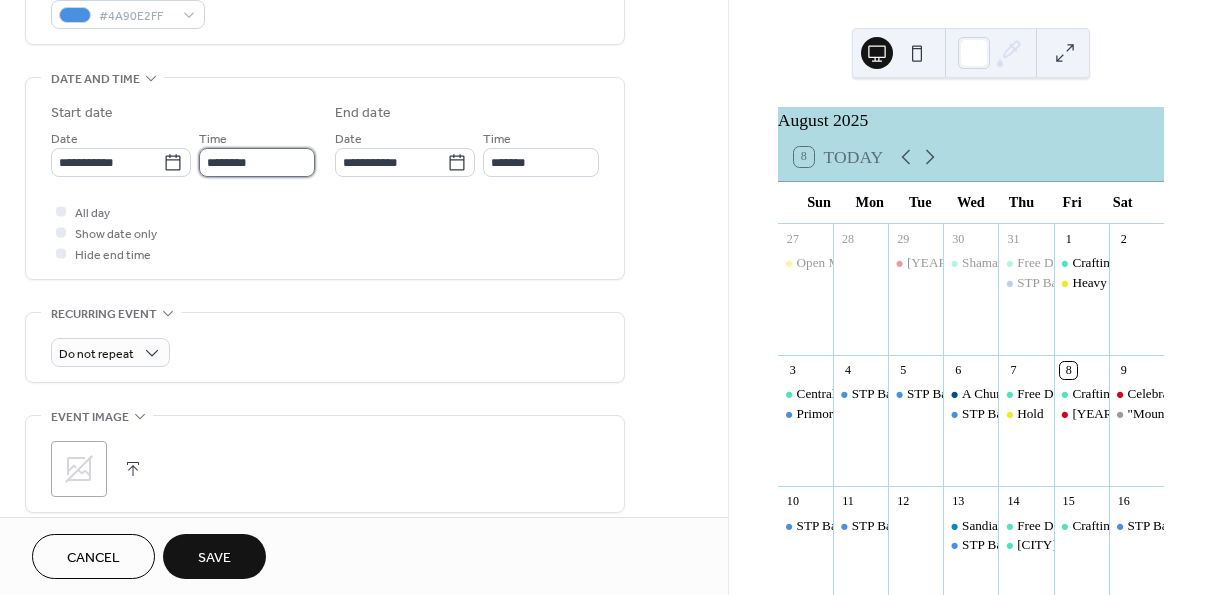 click on "********" at bounding box center (257, 162) 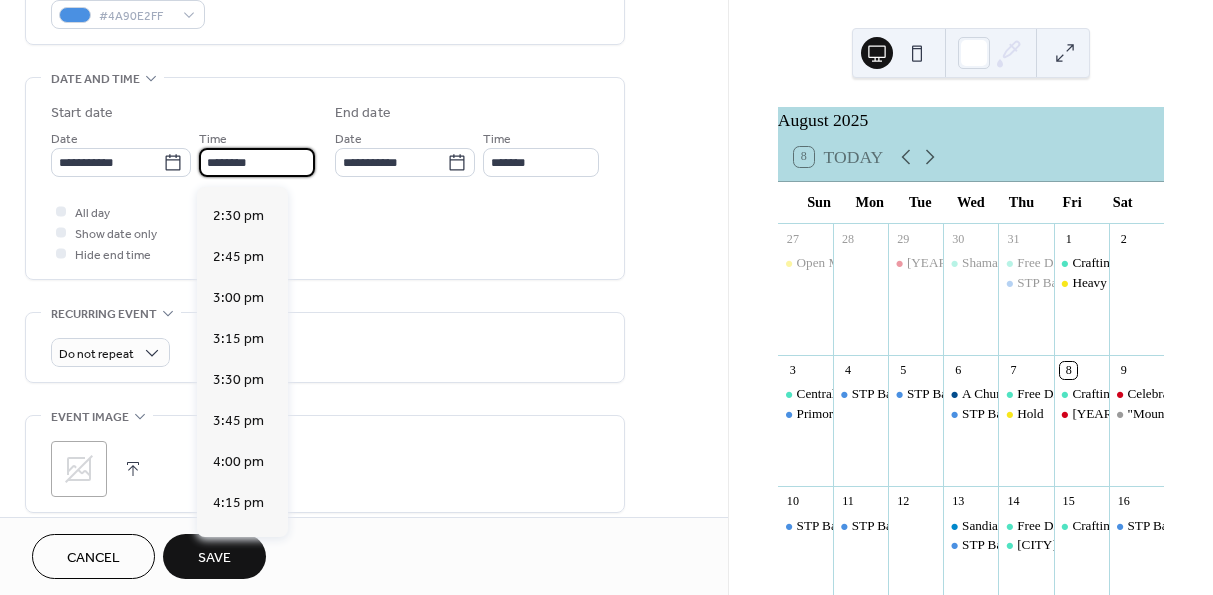 scroll, scrollTop: 2693, scrollLeft: 0, axis: vertical 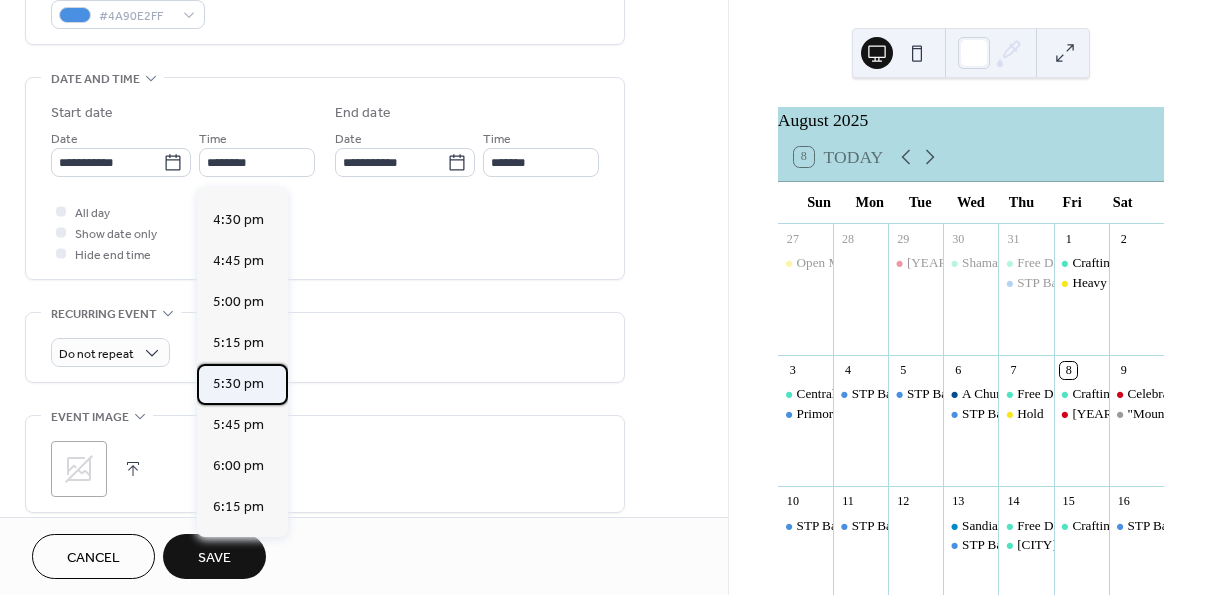 click on "5:30 pm" at bounding box center [238, 384] 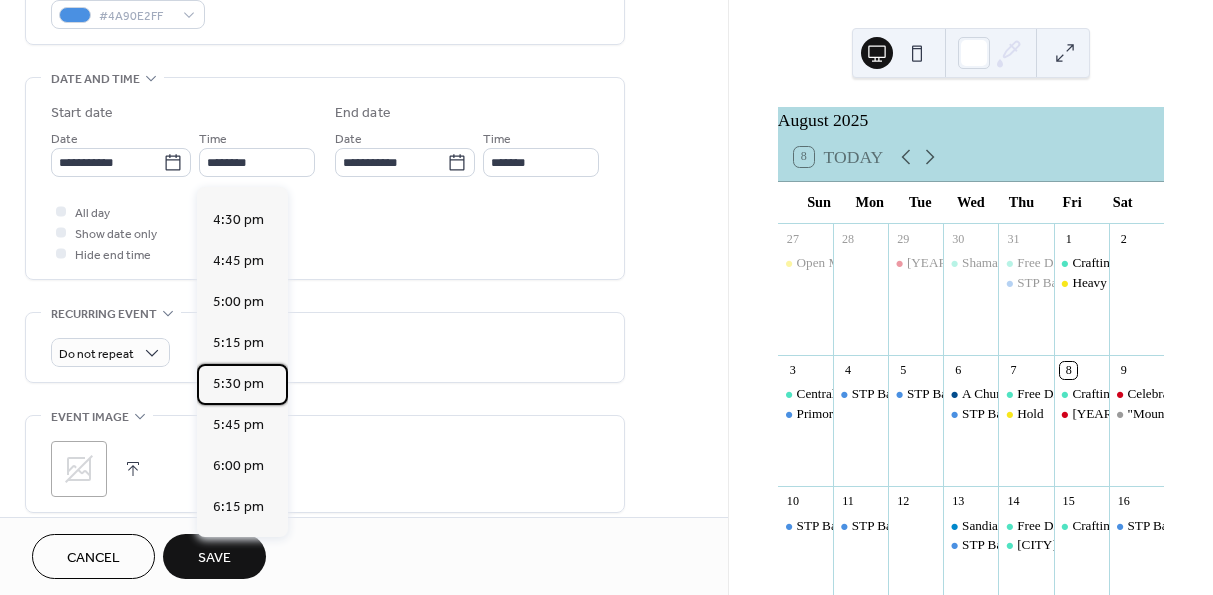 type on "*******" 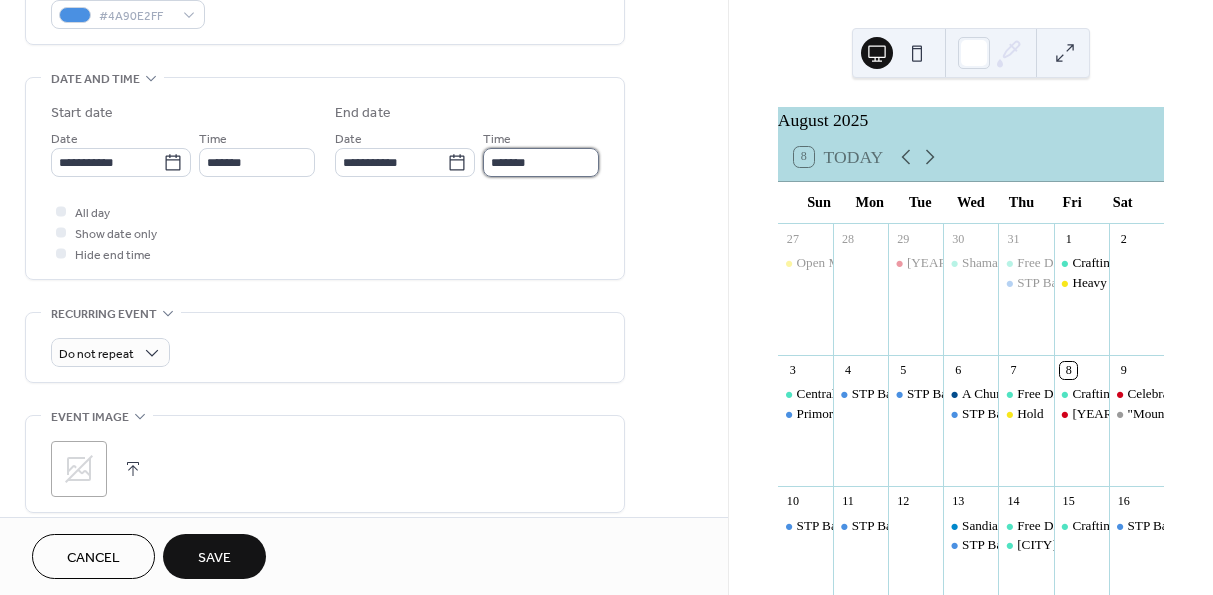 click on "*******" at bounding box center (541, 162) 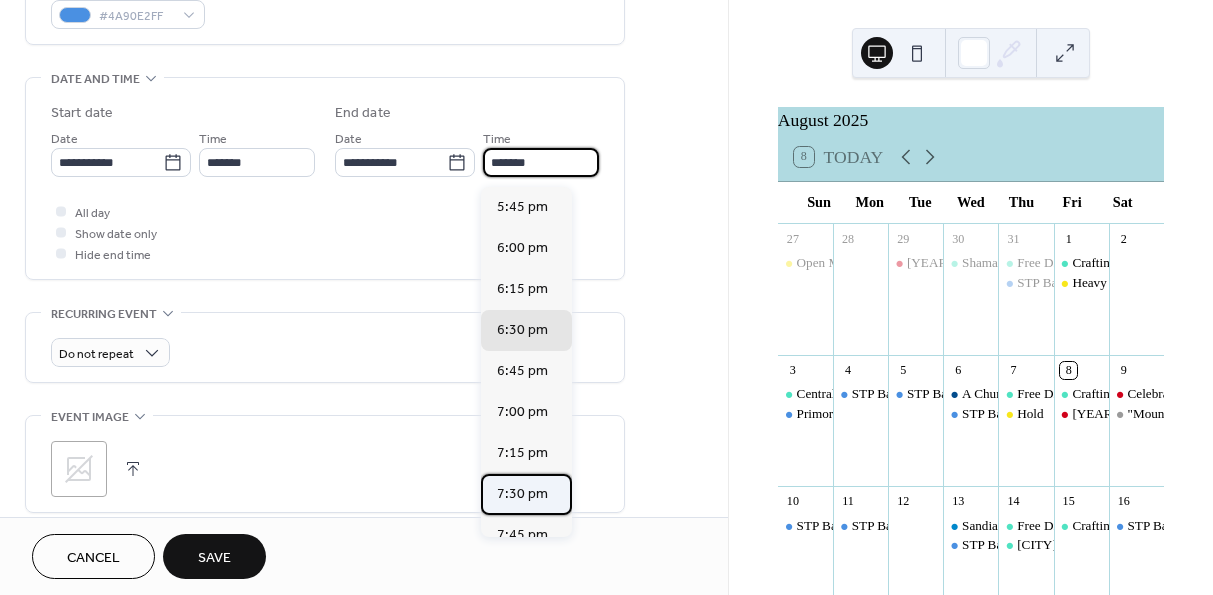 click on "7:30 pm" at bounding box center [522, 494] 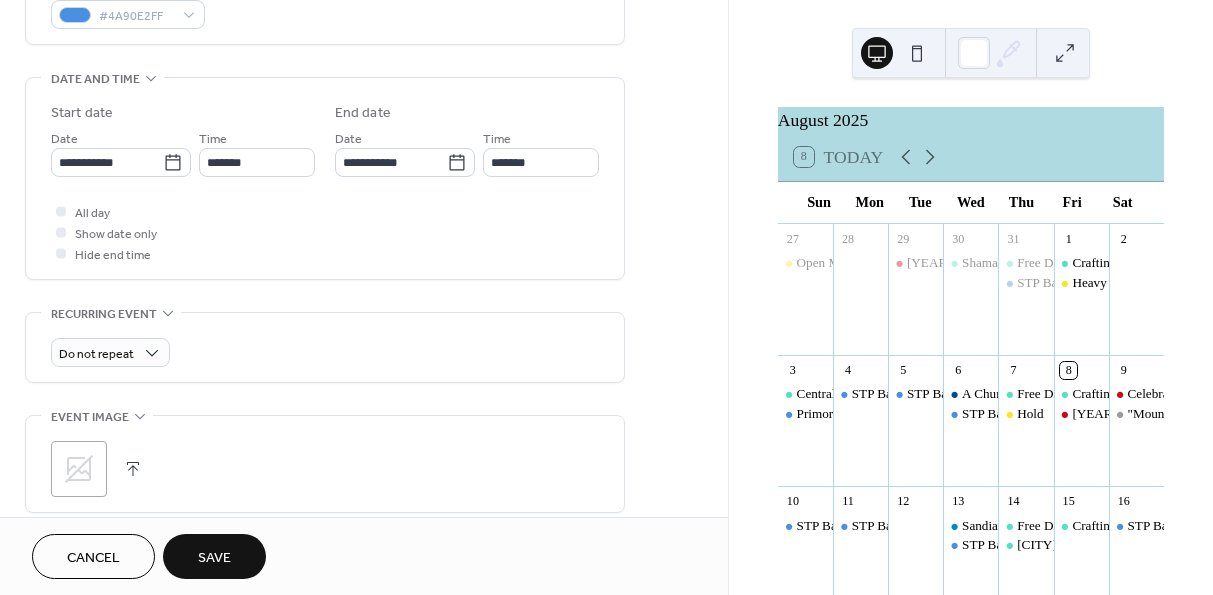 type on "*******" 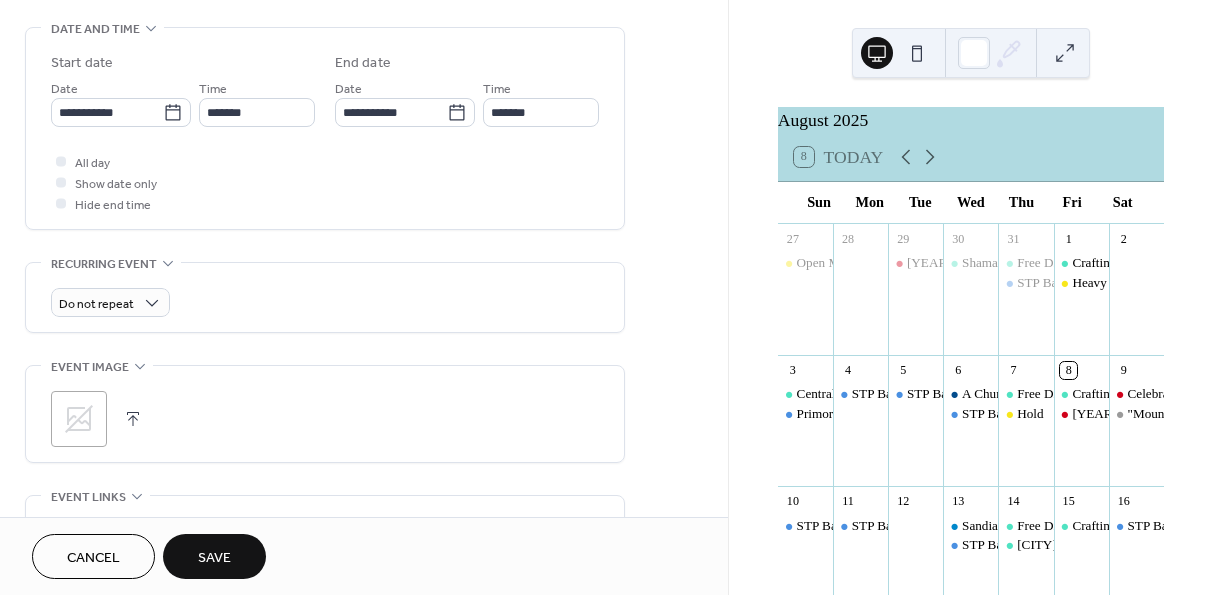 scroll, scrollTop: 635, scrollLeft: 0, axis: vertical 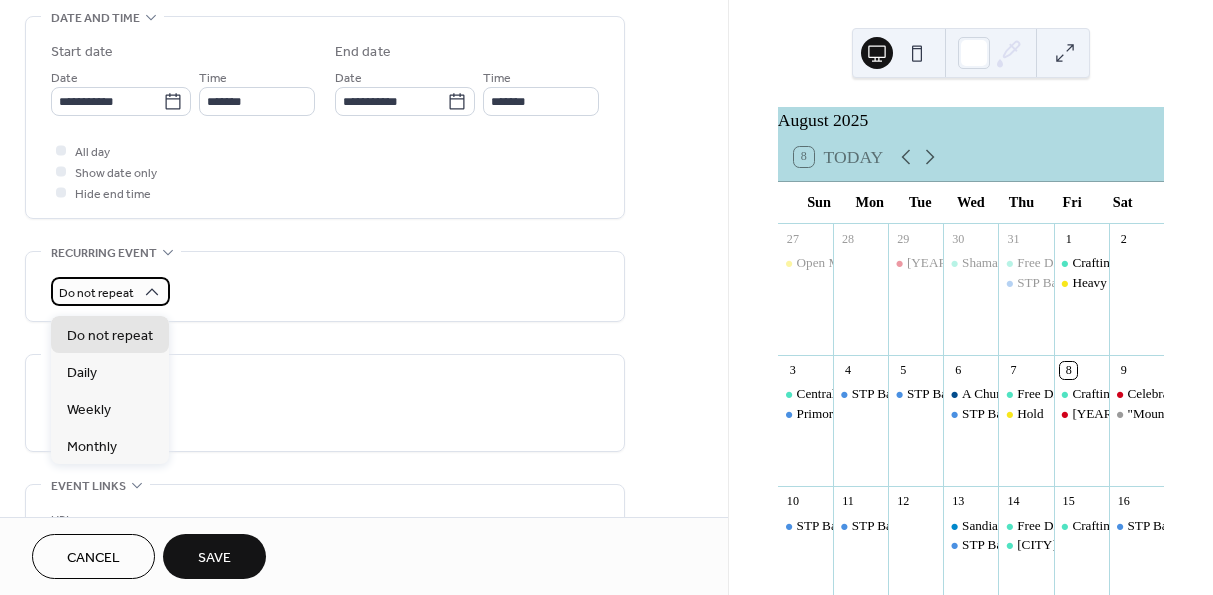 click 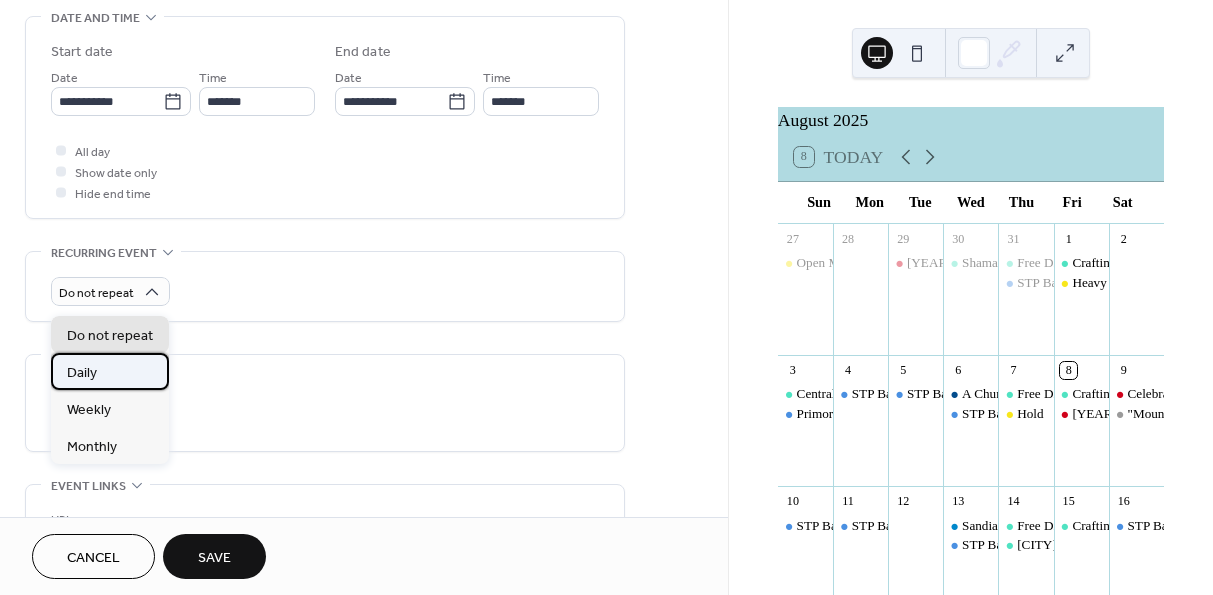 click on "Daily" at bounding box center (82, 373) 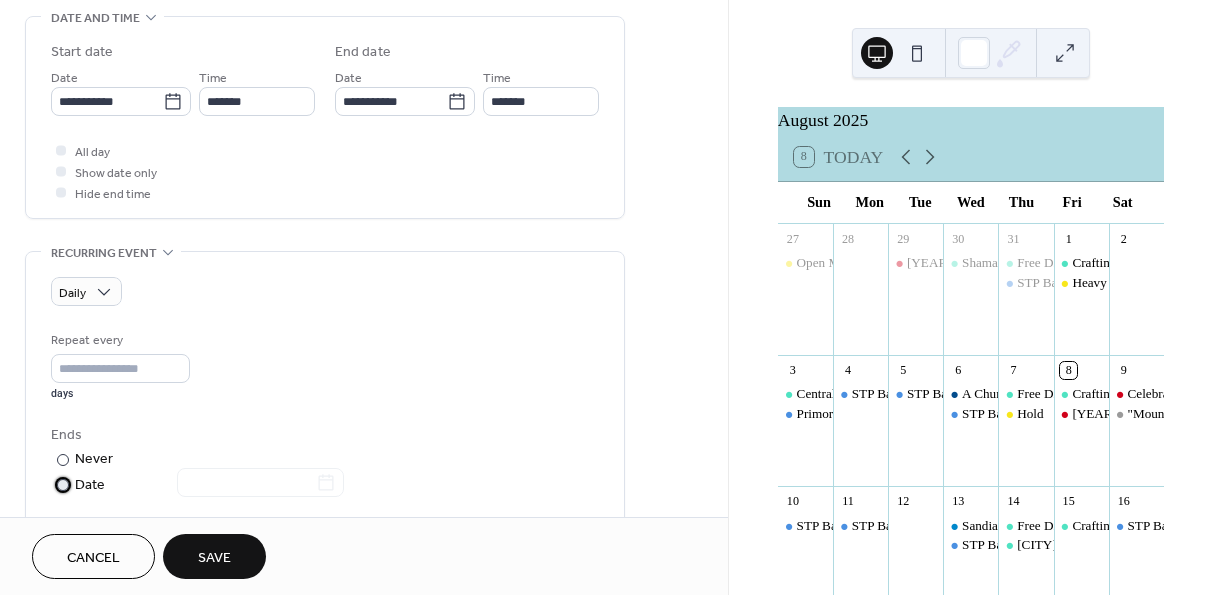 click at bounding box center [63, 485] 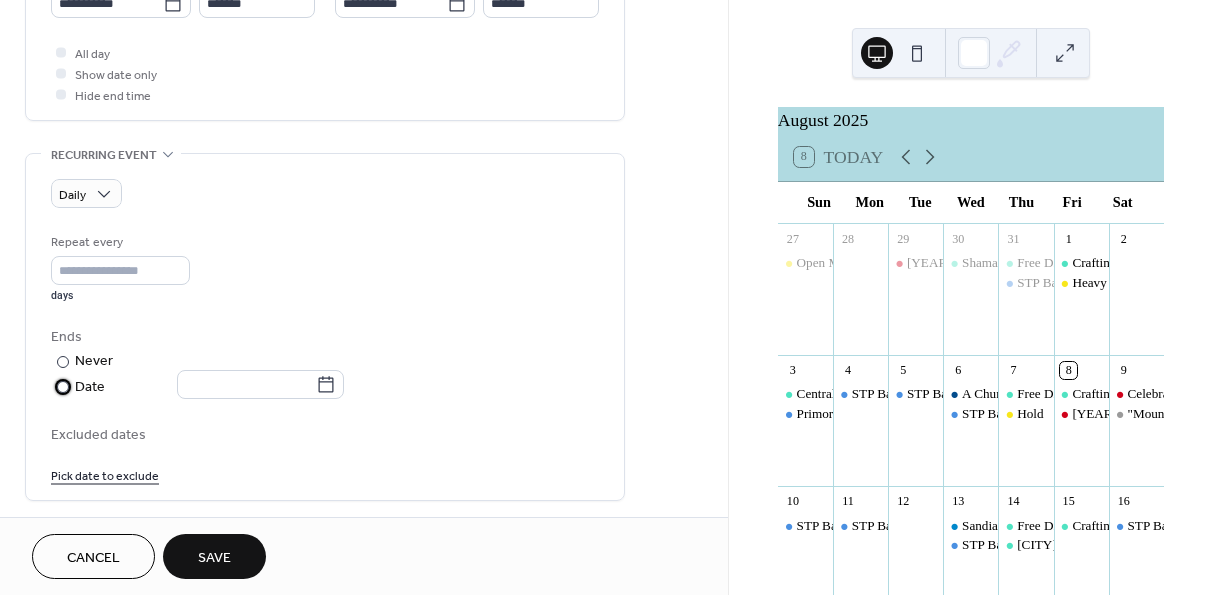 scroll, scrollTop: 736, scrollLeft: 0, axis: vertical 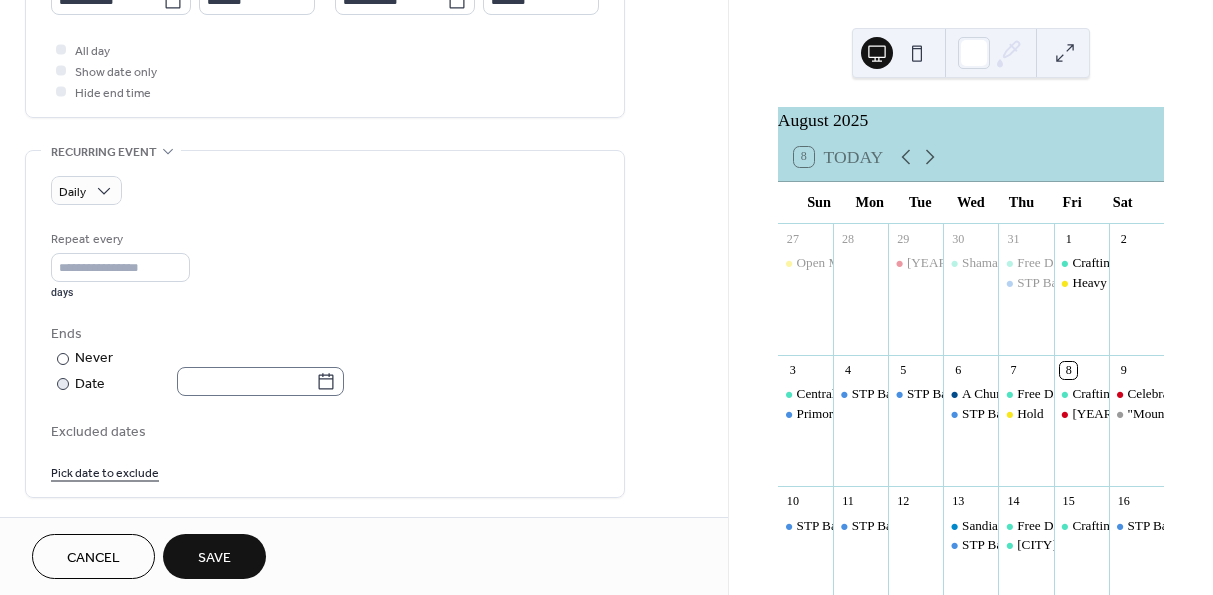 click 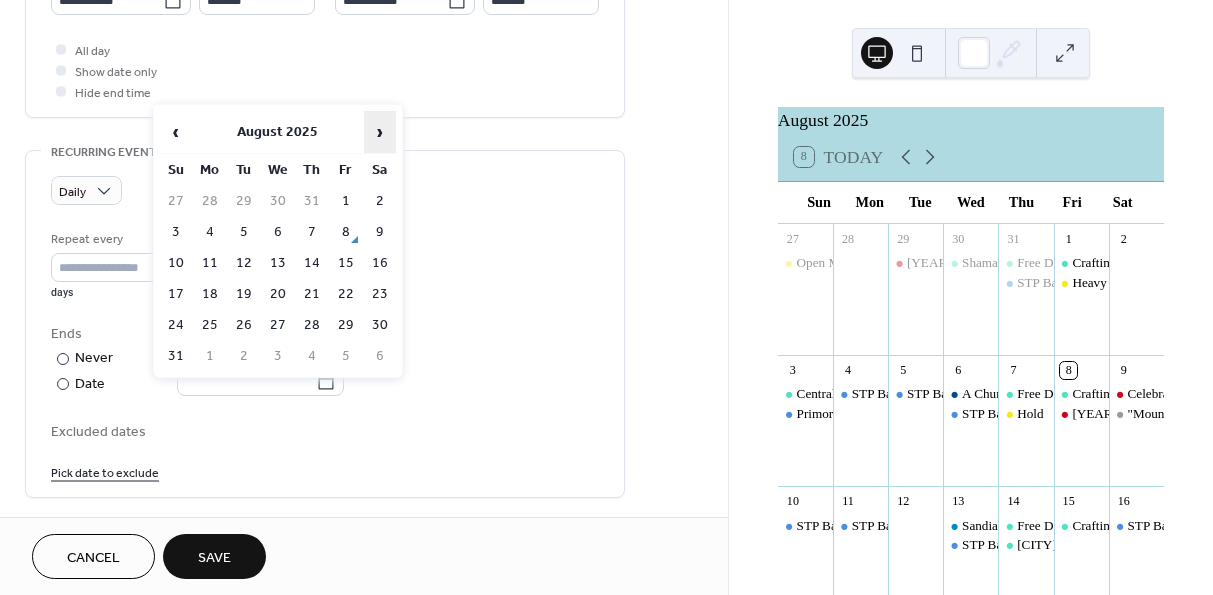 click on "›" at bounding box center (380, 132) 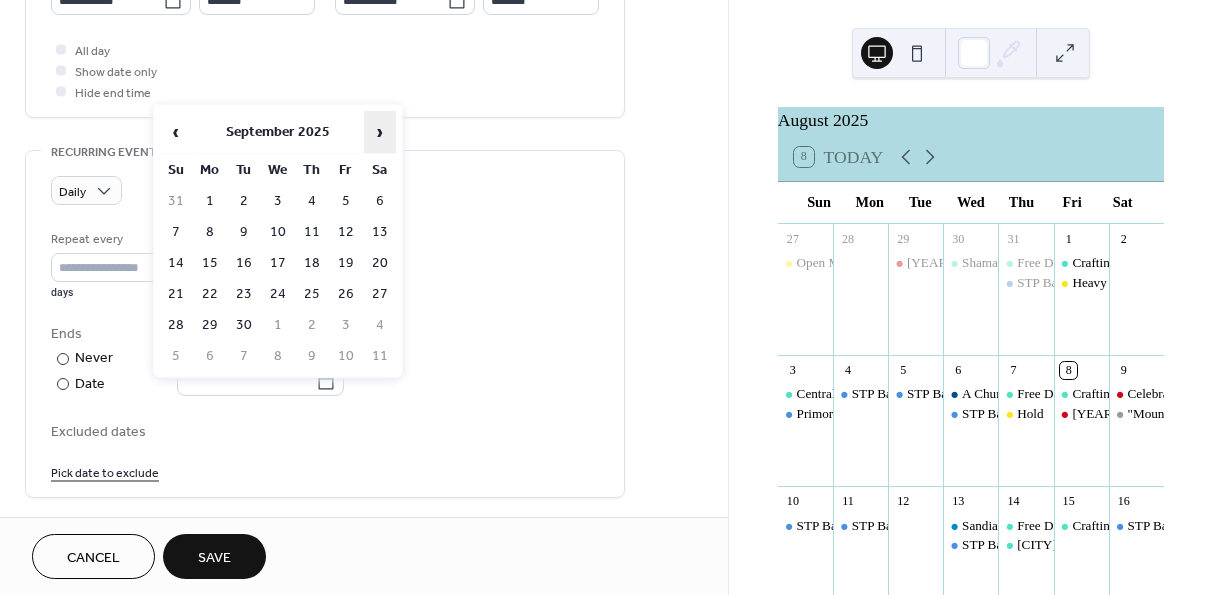 click on "›" at bounding box center (380, 132) 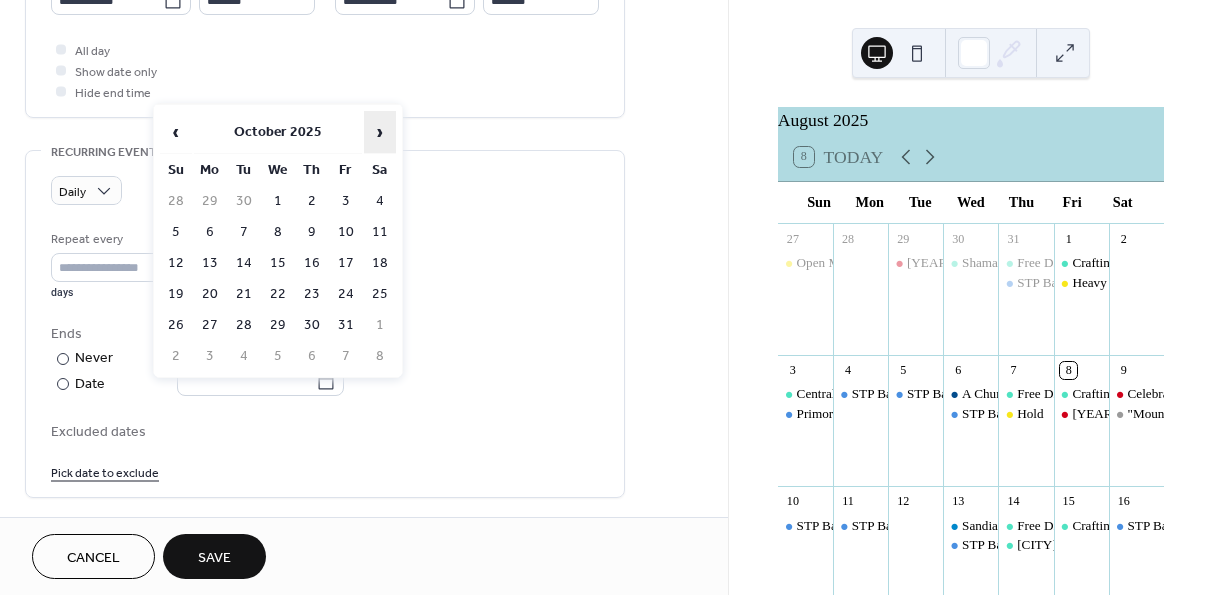 click on "›" at bounding box center [380, 132] 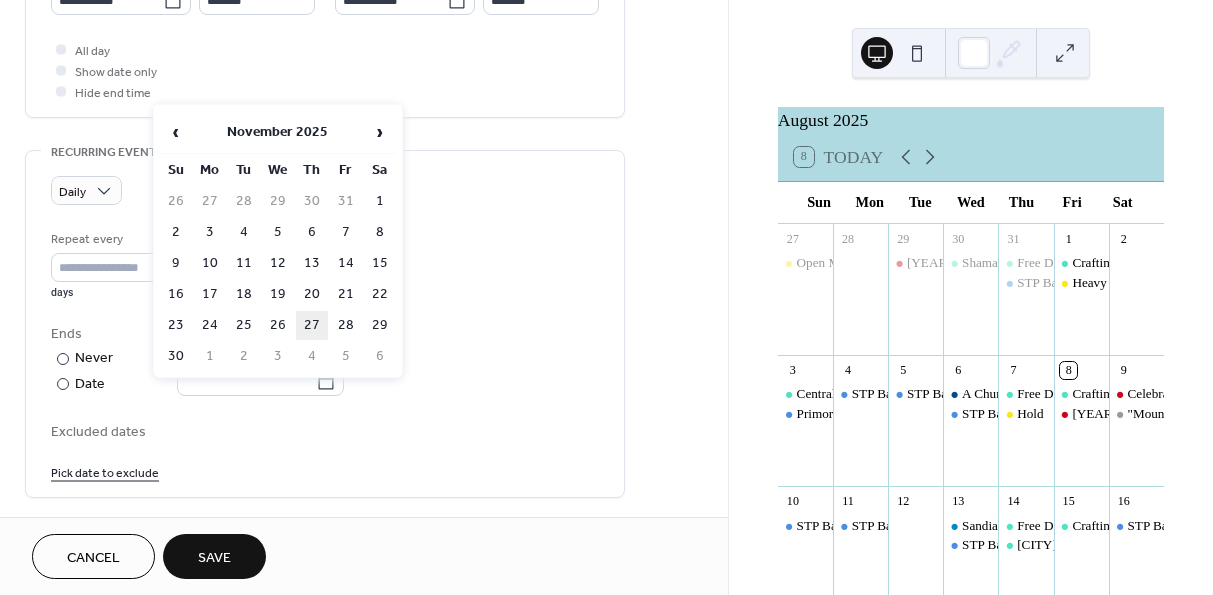 click on "27" at bounding box center [312, 325] 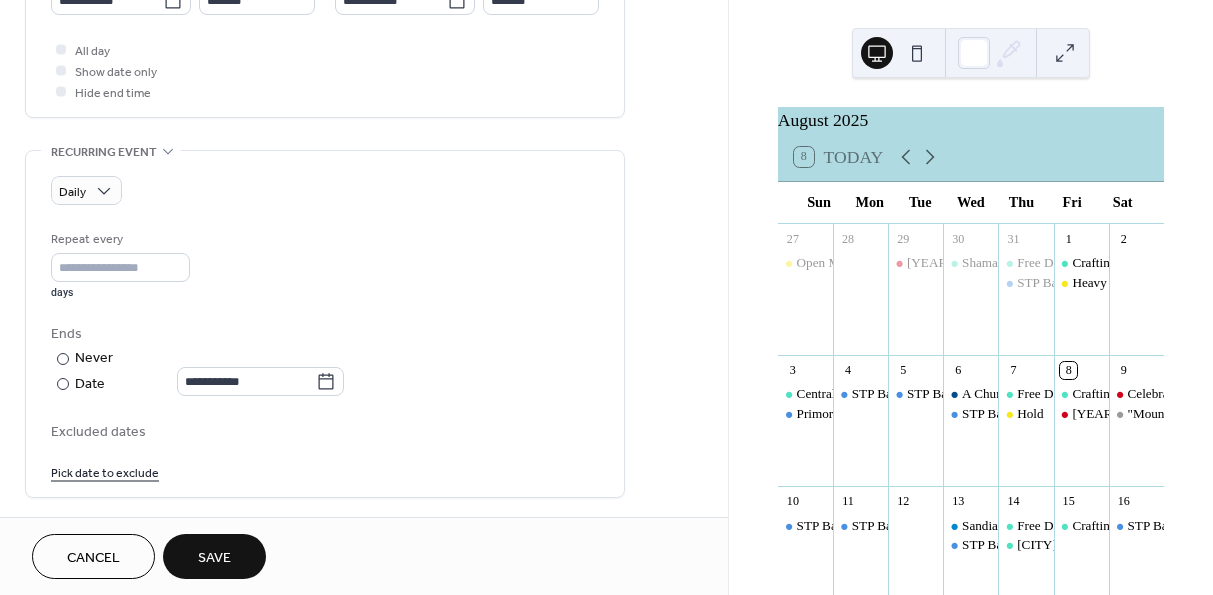 click on "Save" at bounding box center [214, 558] 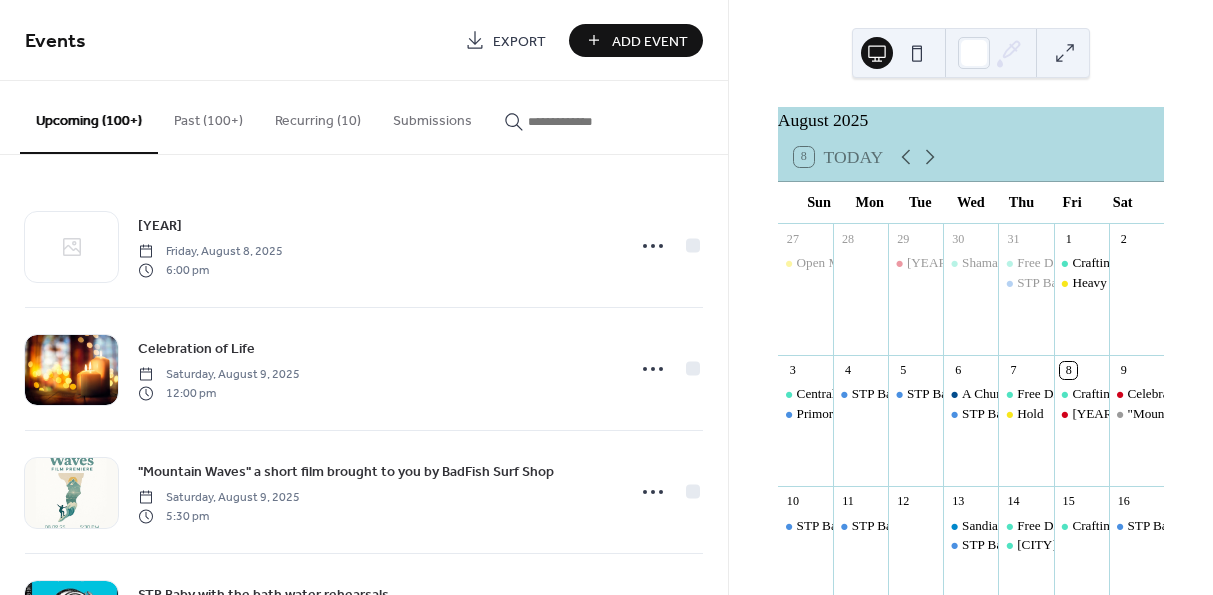 click on "Add Event" at bounding box center [650, 41] 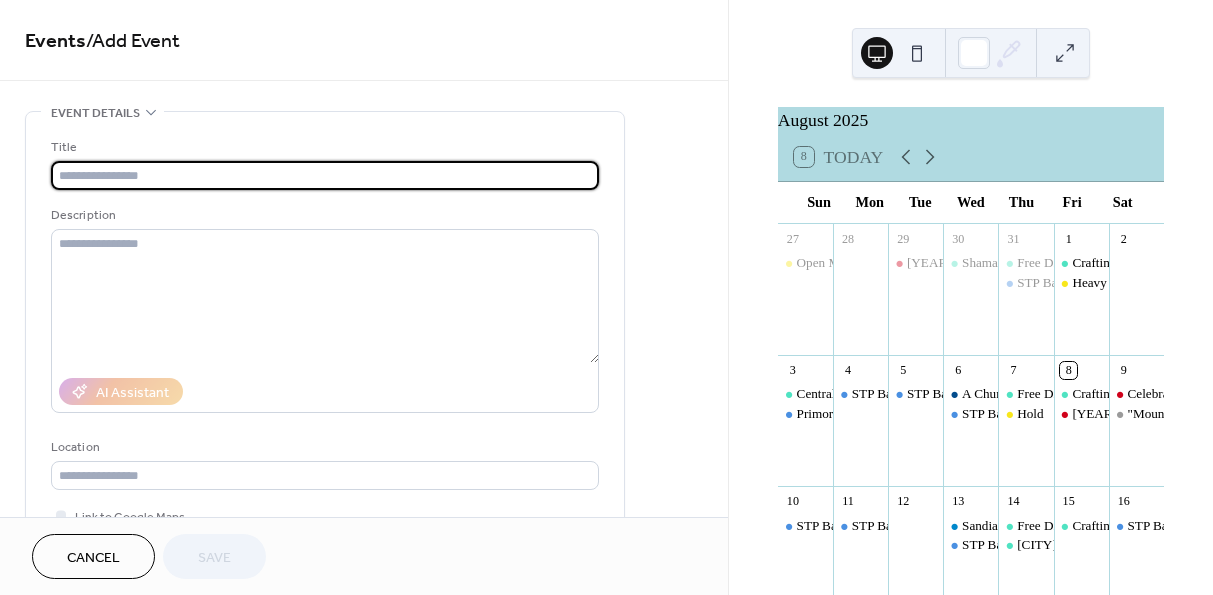 click at bounding box center [325, 175] 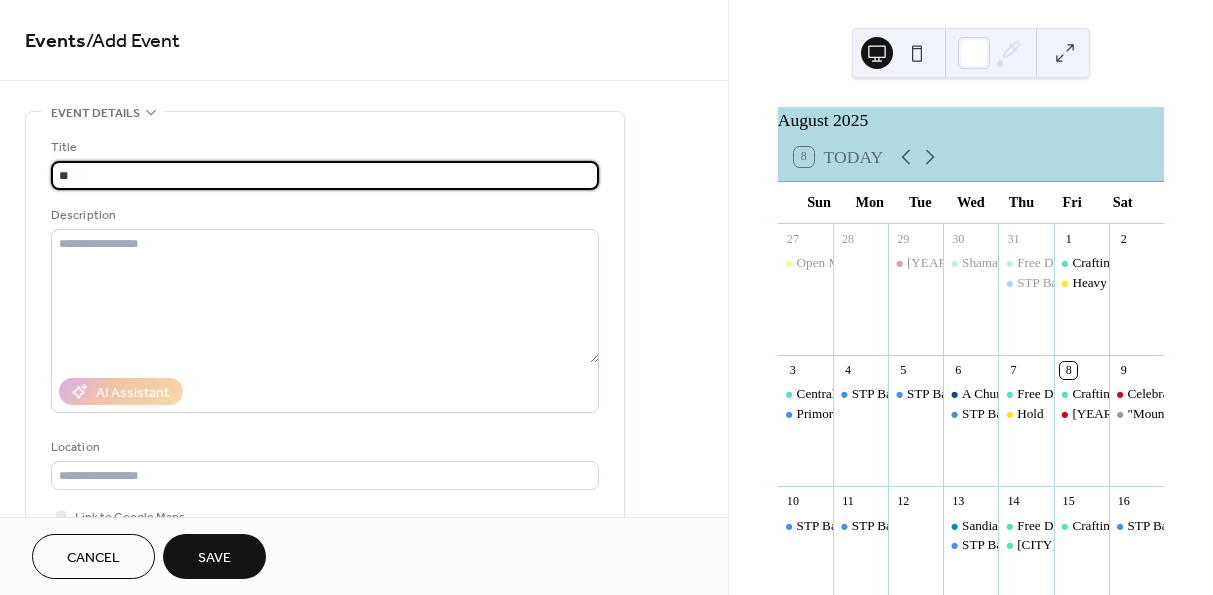 type on "*" 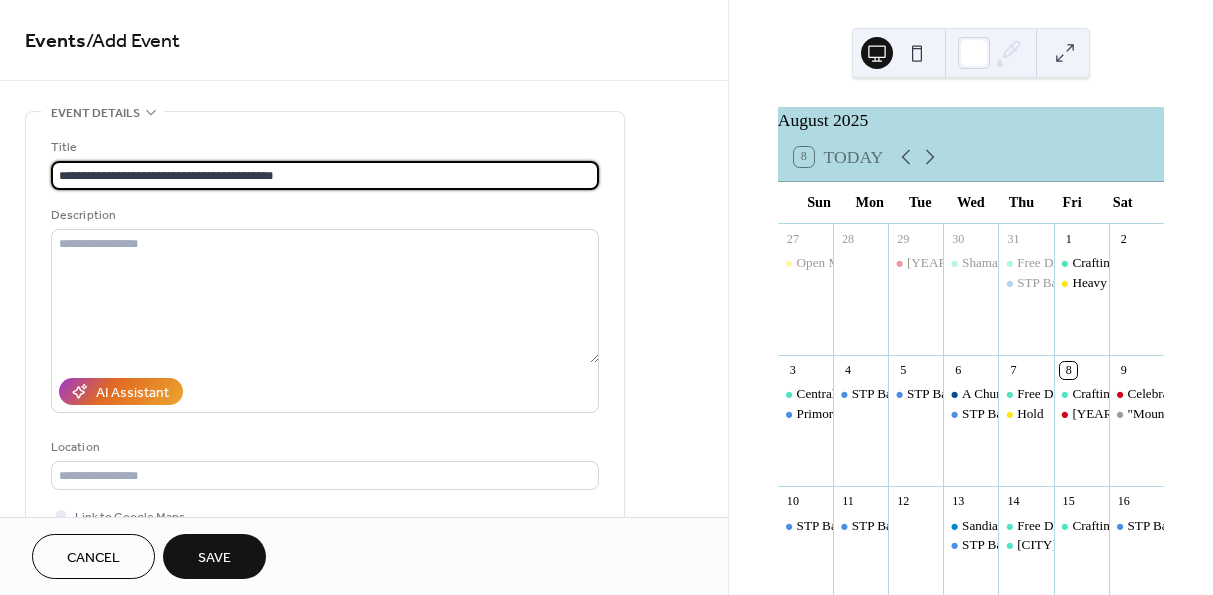 type on "**********" 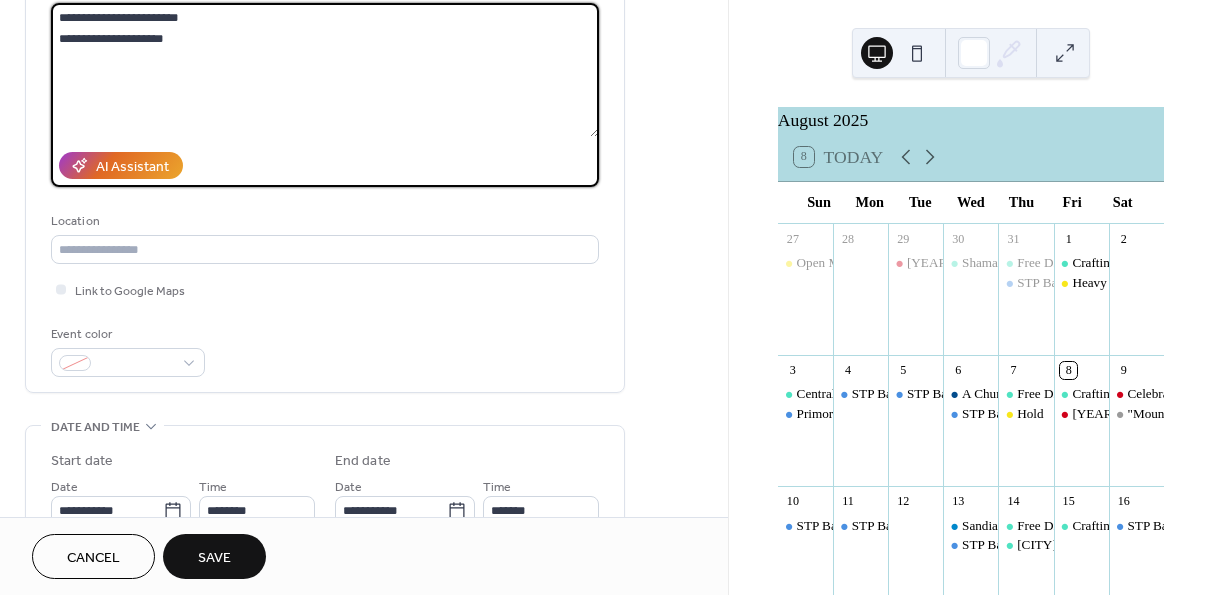 scroll, scrollTop: 249, scrollLeft: 0, axis: vertical 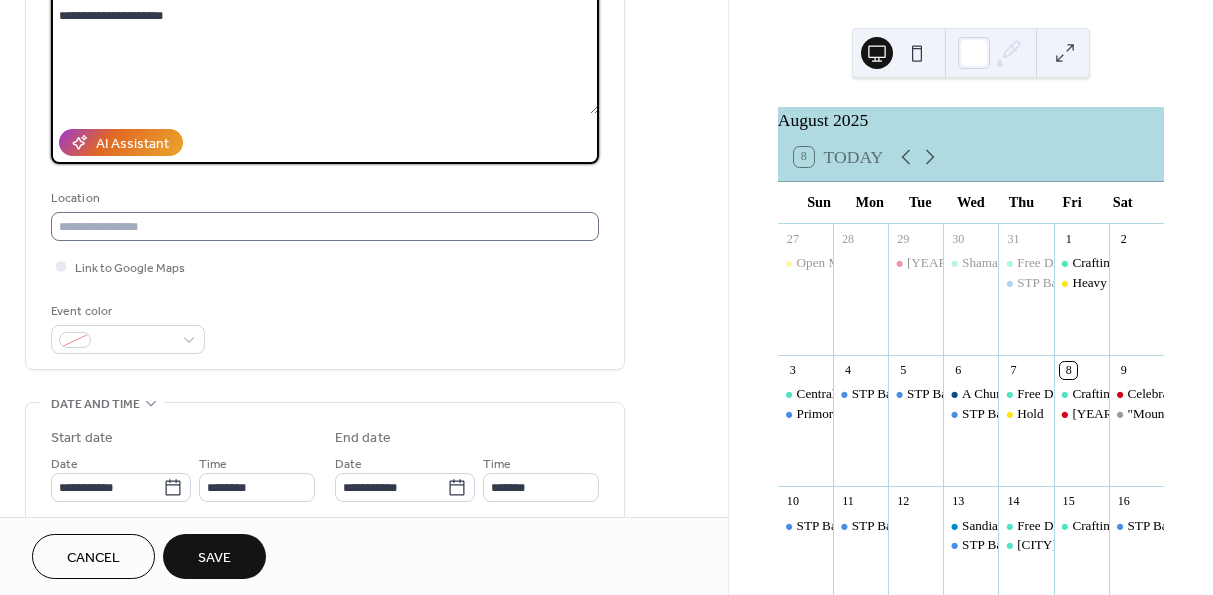 type on "**********" 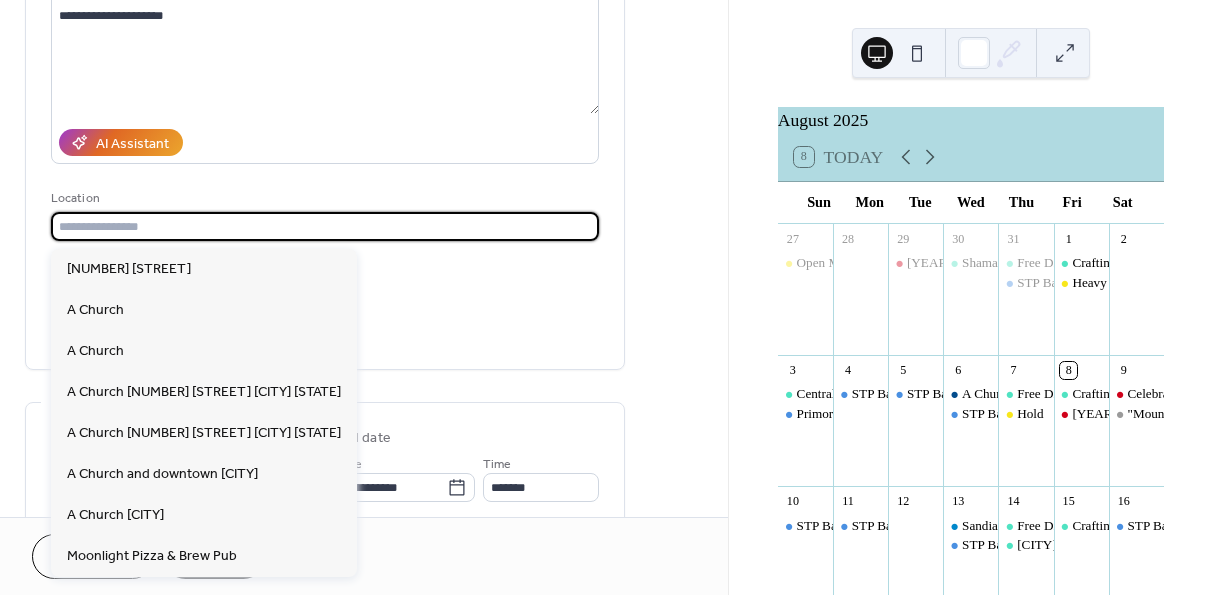click at bounding box center [325, 226] 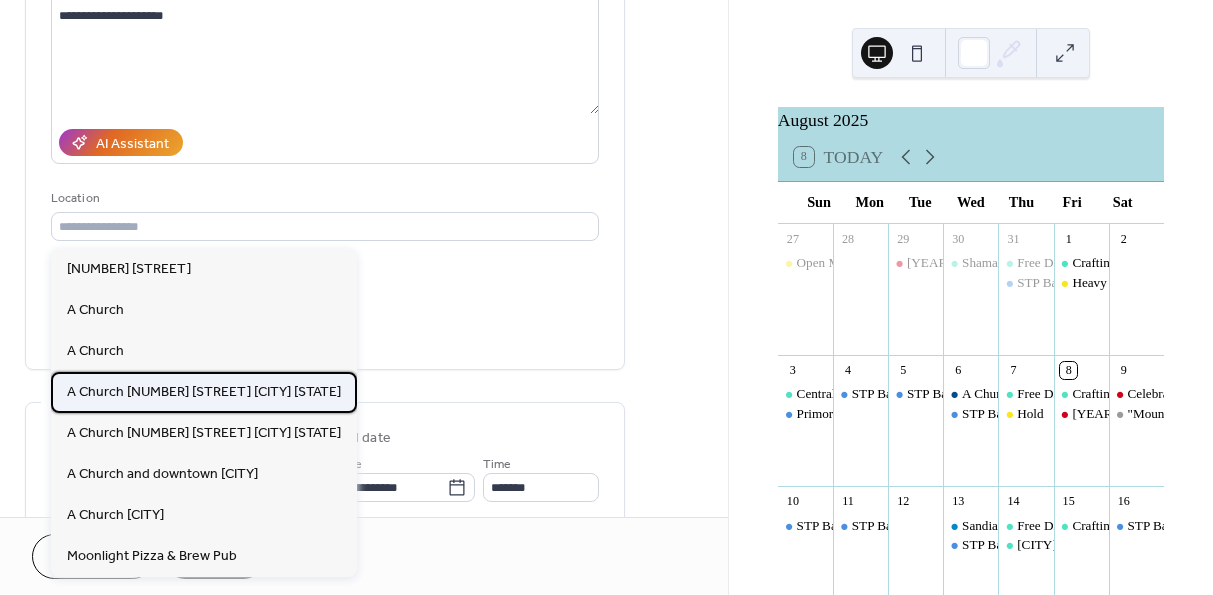 click on "A Church [NUMBER] [STREET] [CITY] [STATE]" at bounding box center (204, 392) 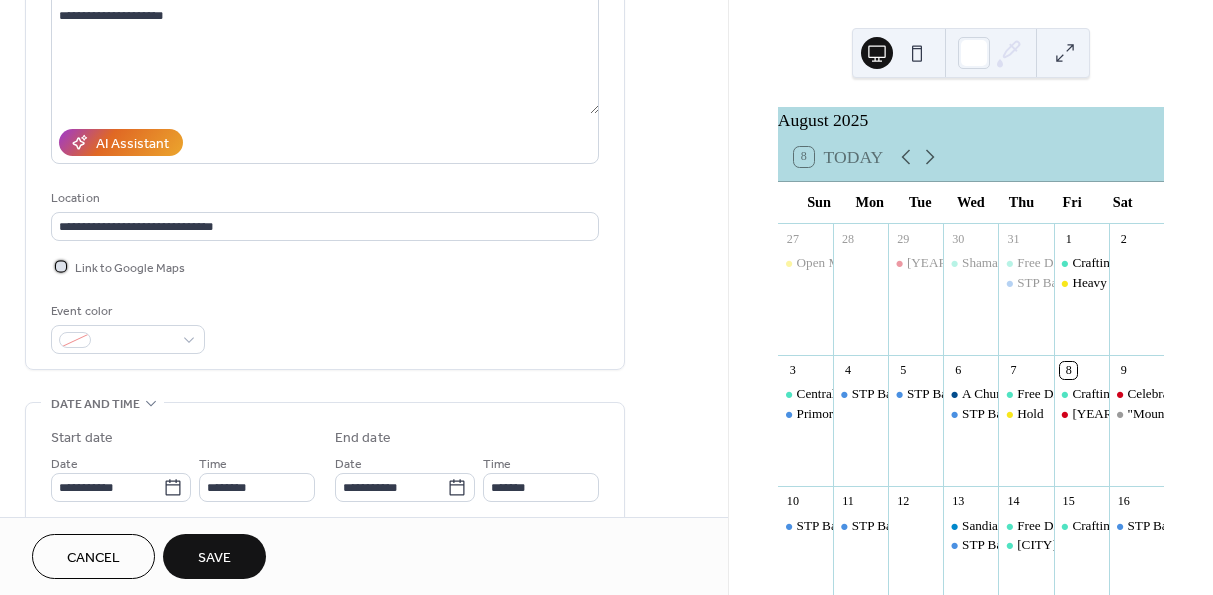 click at bounding box center [61, 266] 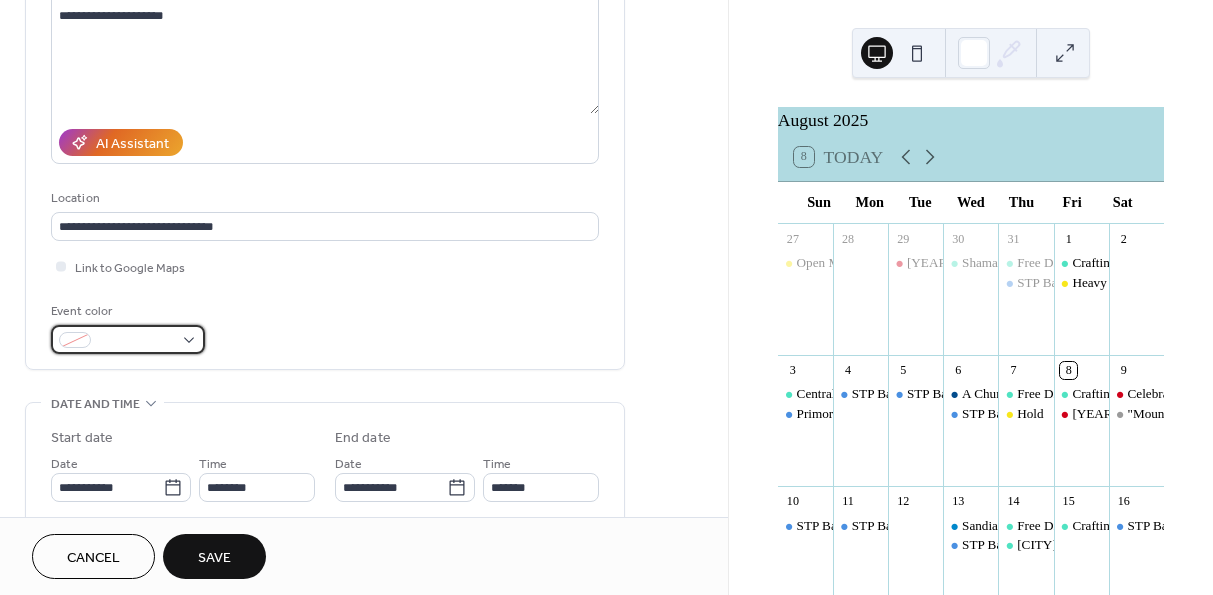 click at bounding box center (128, 339) 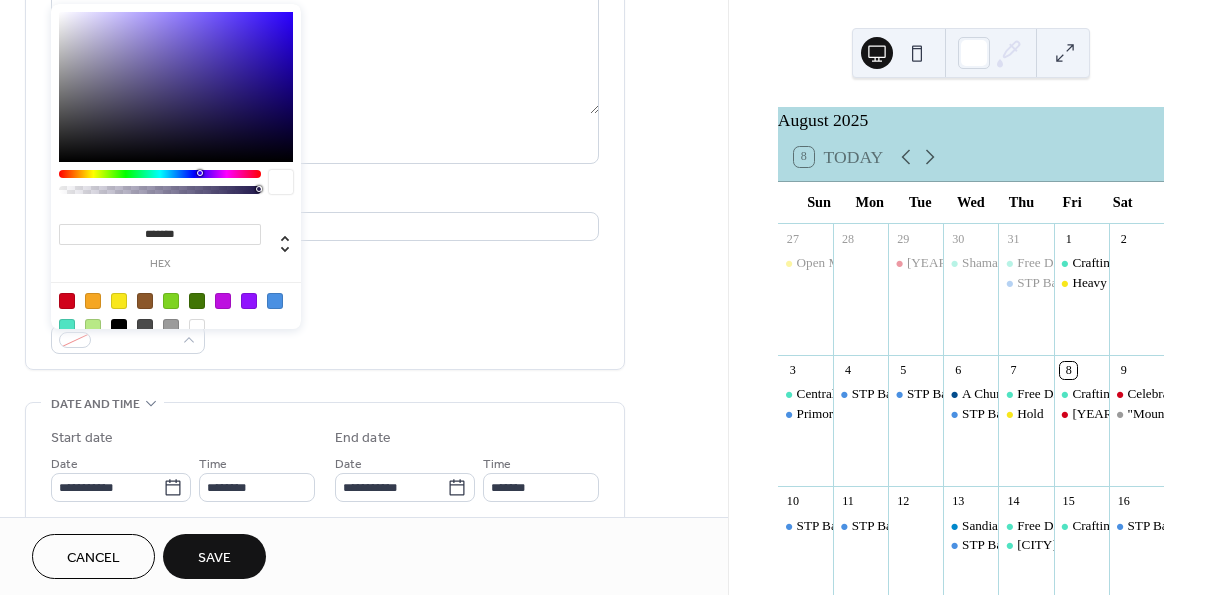 click at bounding box center [275, 301] 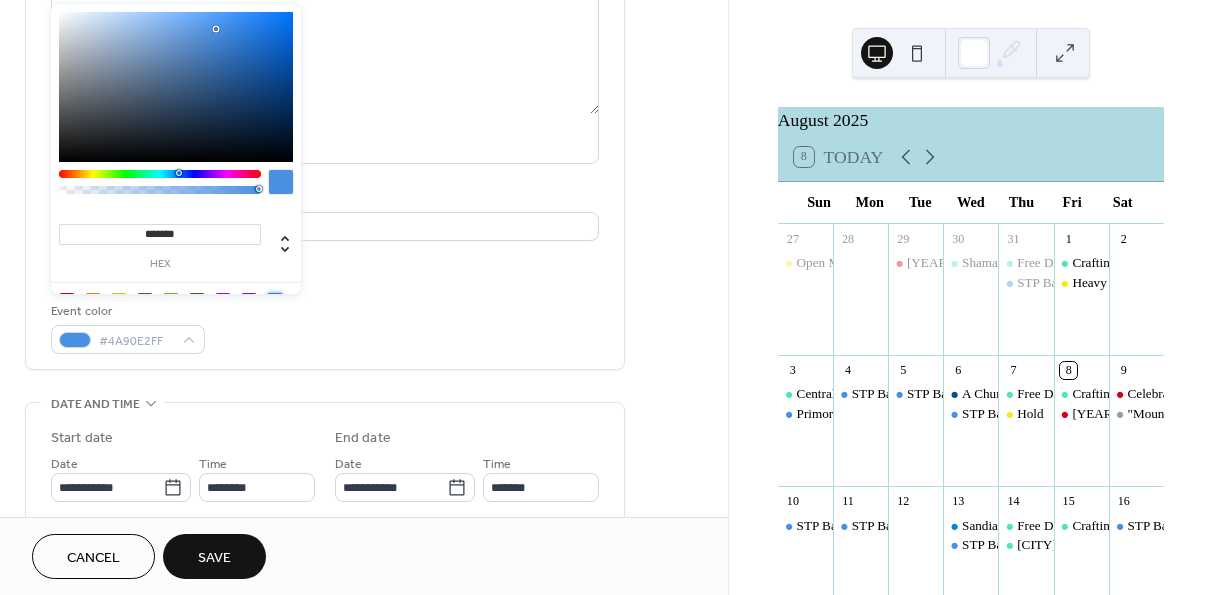 type on "*******" 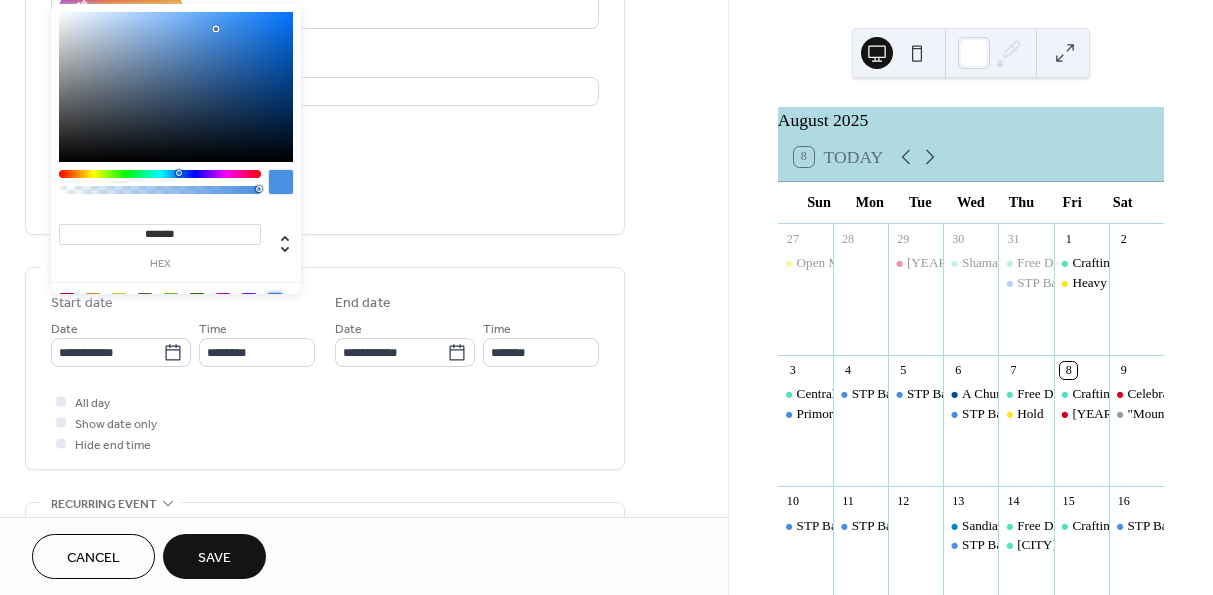 scroll, scrollTop: 400, scrollLeft: 0, axis: vertical 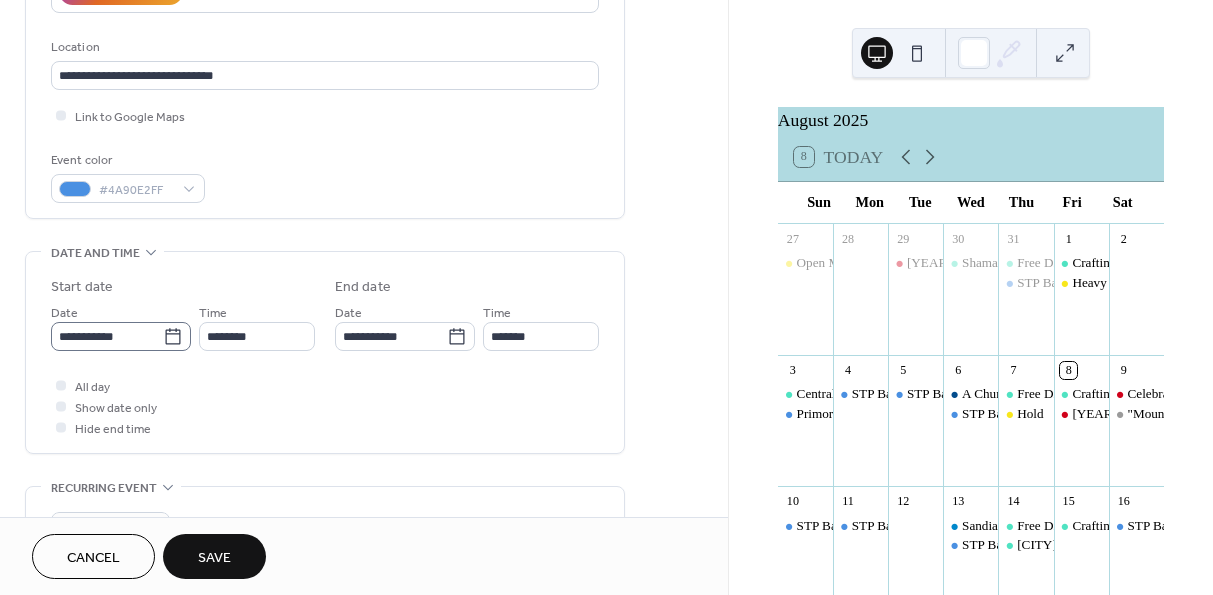 click 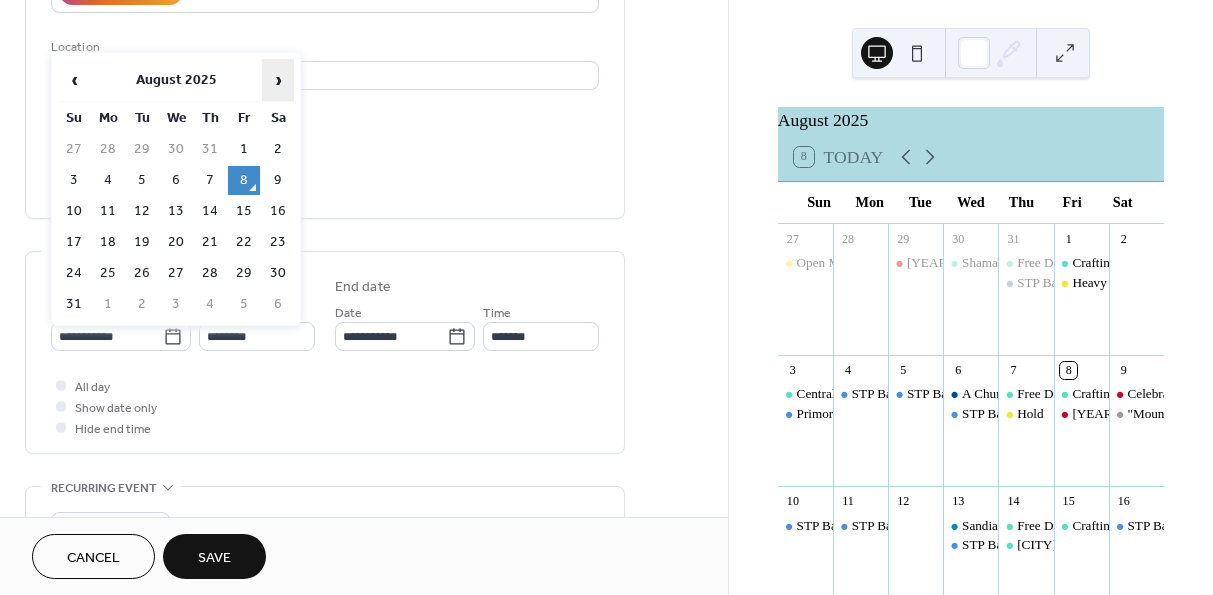 click on "›" at bounding box center (278, 80) 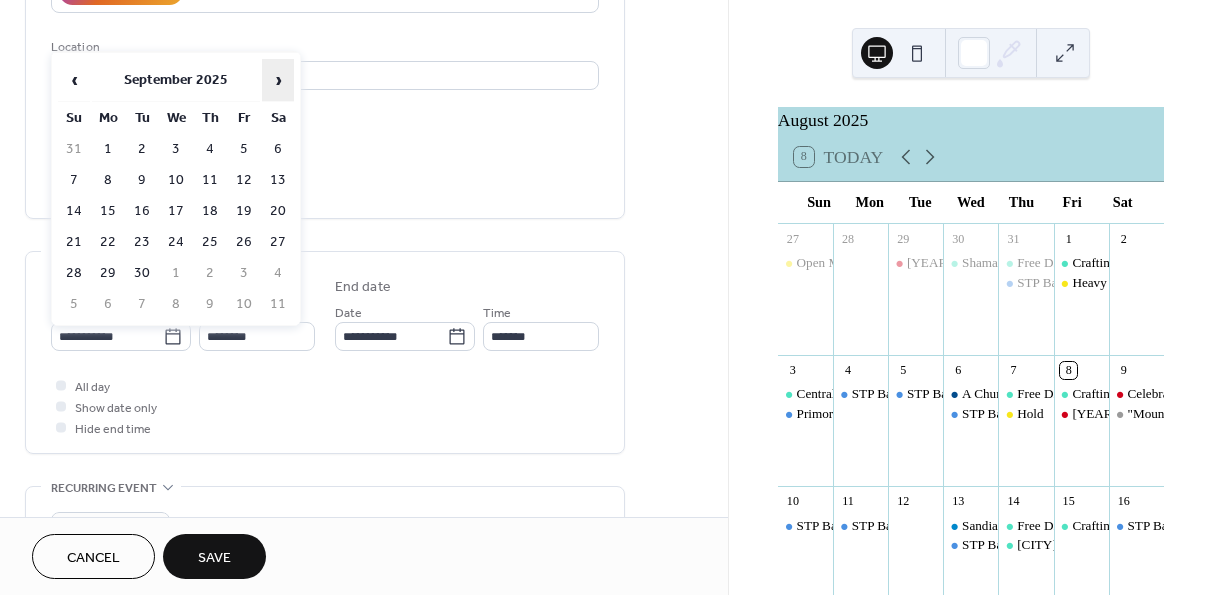 click on "›" at bounding box center (278, 80) 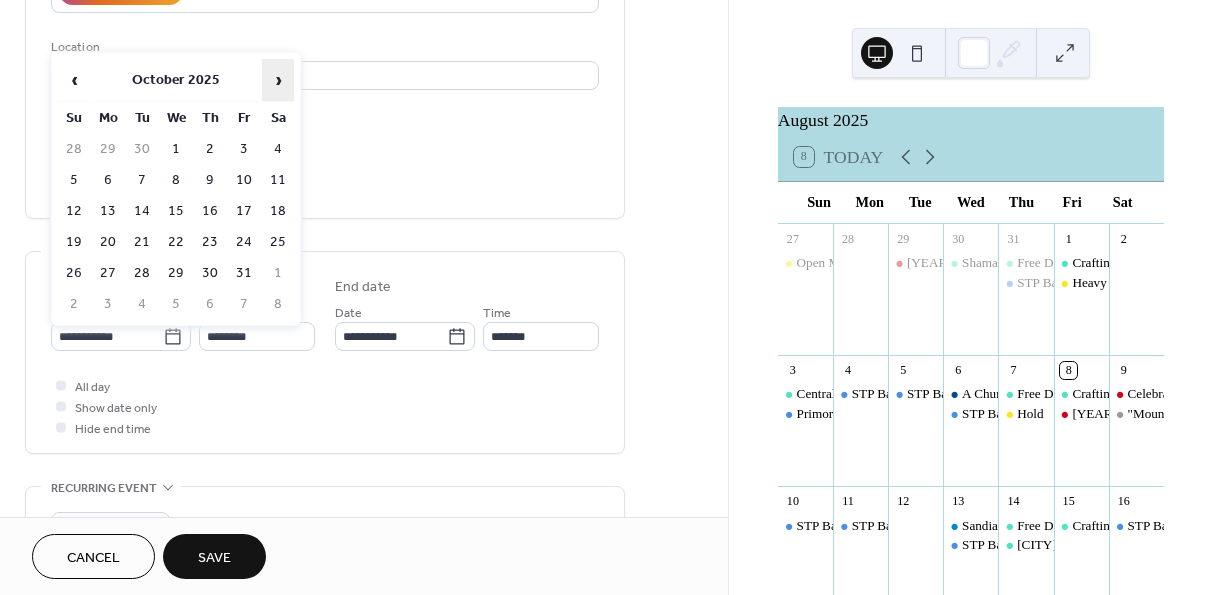 click on "›" at bounding box center (278, 80) 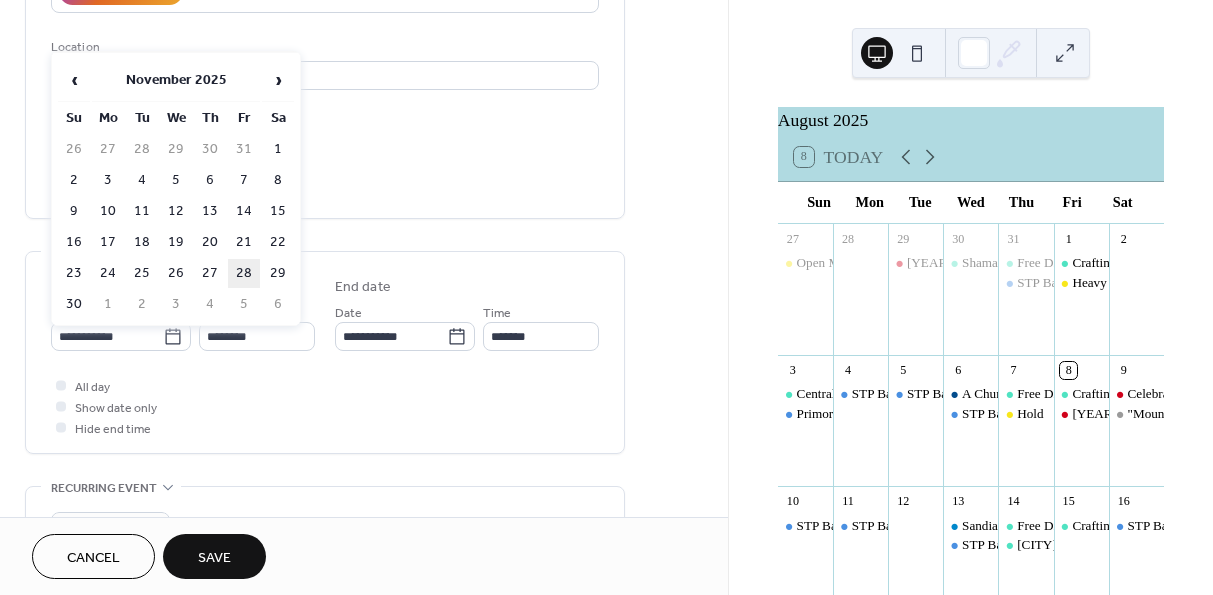 click on "28" at bounding box center [244, 273] 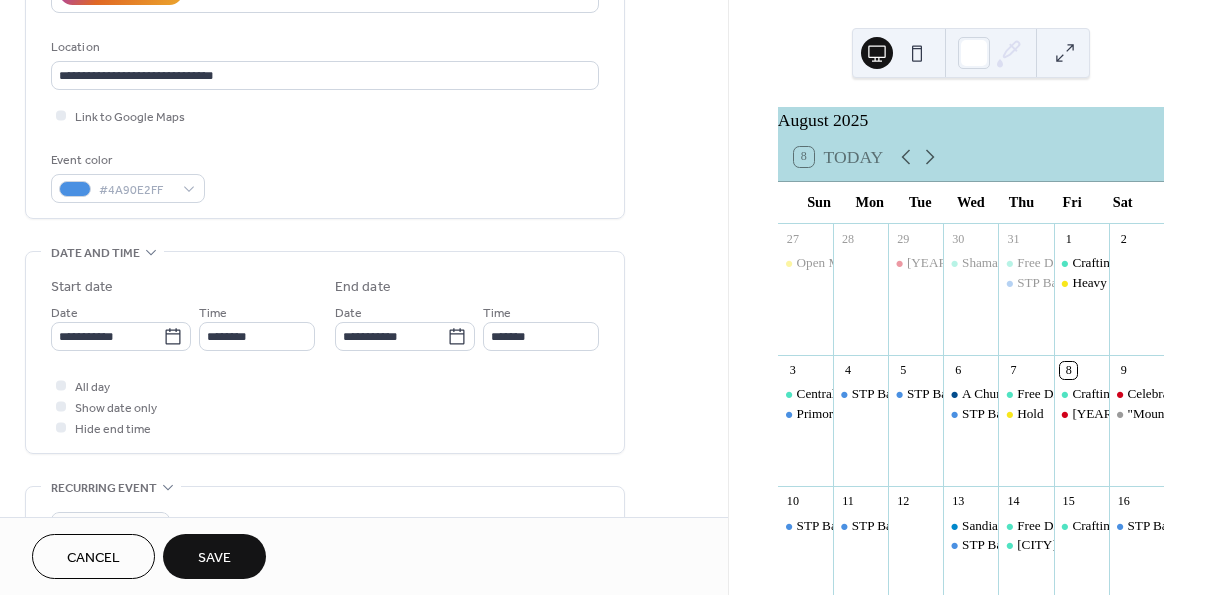 type on "**********" 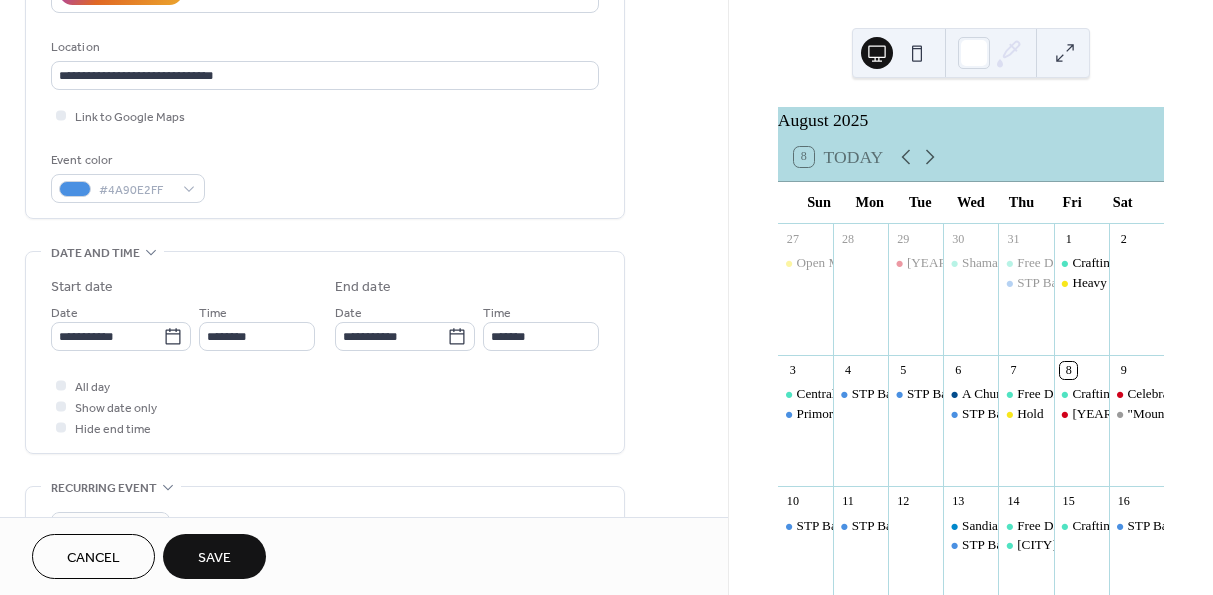 type on "**********" 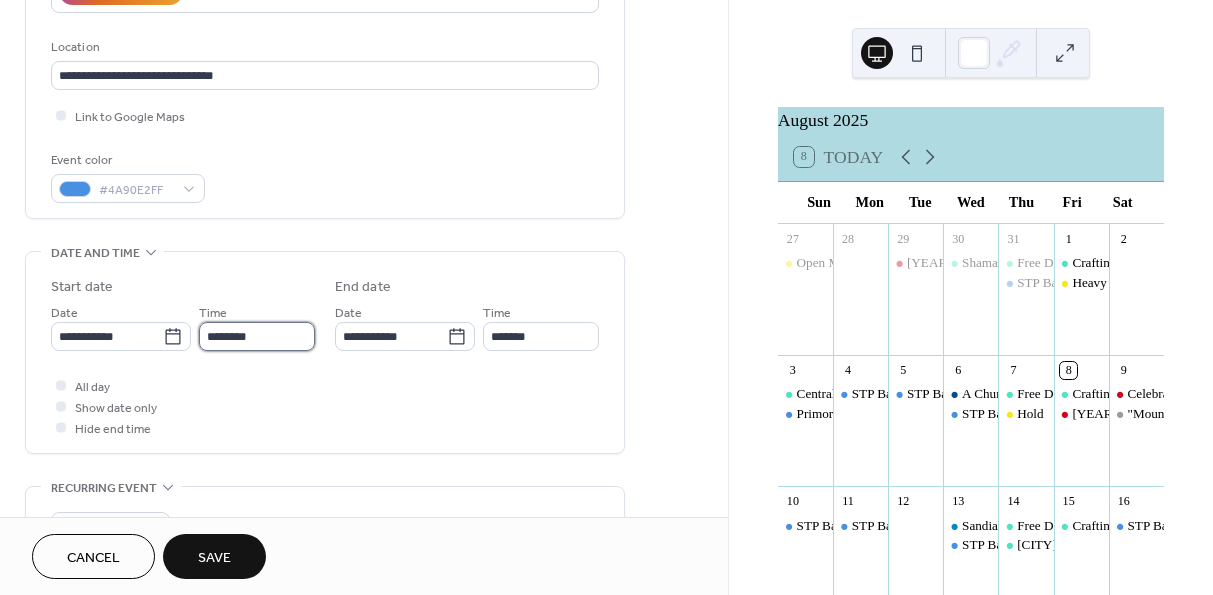click on "********" at bounding box center [257, 336] 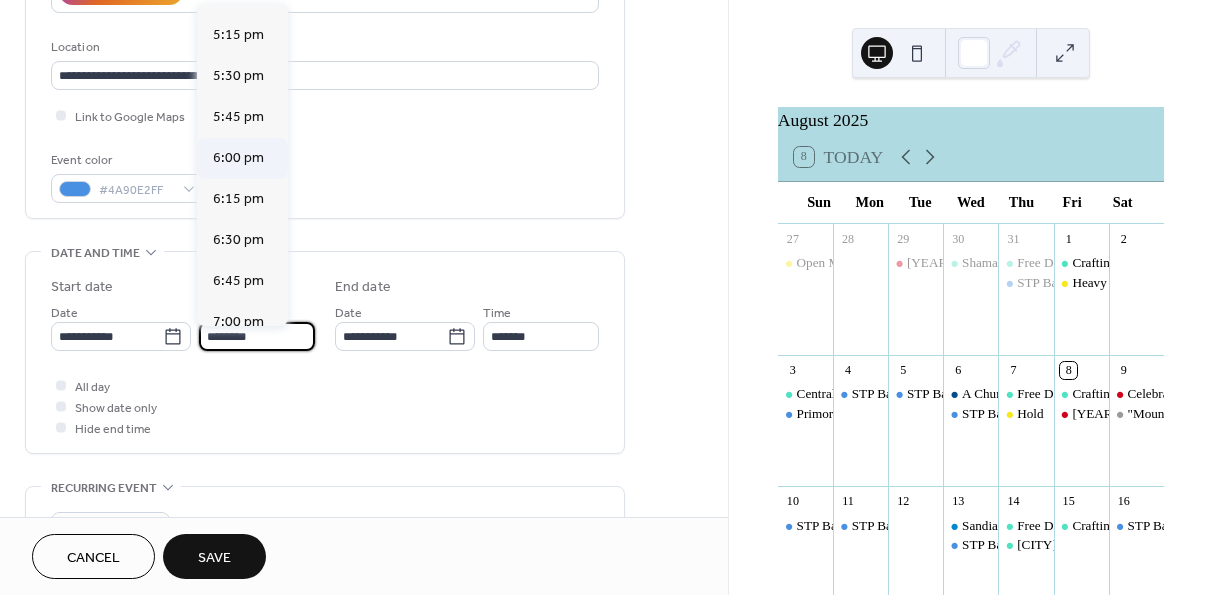 scroll, scrollTop: 2824, scrollLeft: 0, axis: vertical 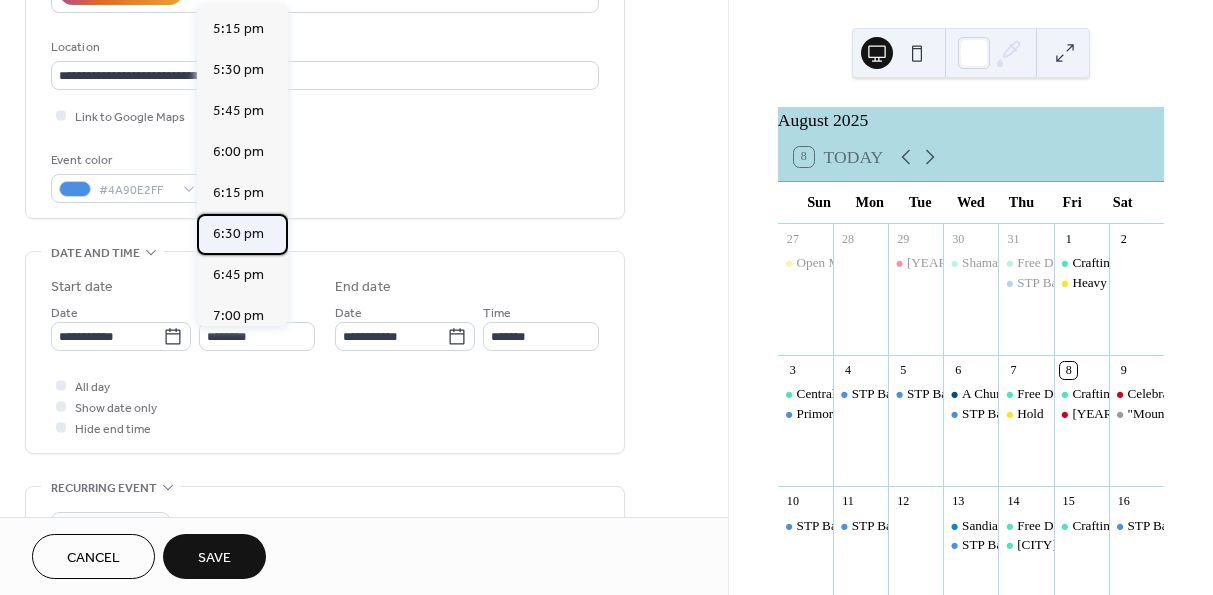 click on "6:30 pm" at bounding box center (238, 234) 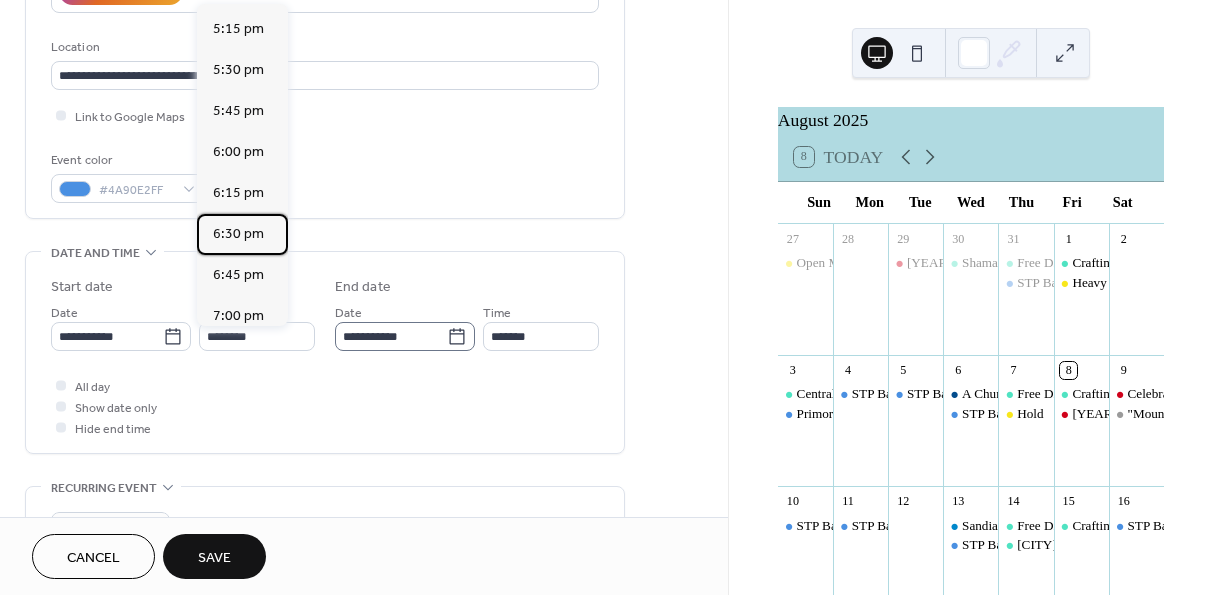 type on "*******" 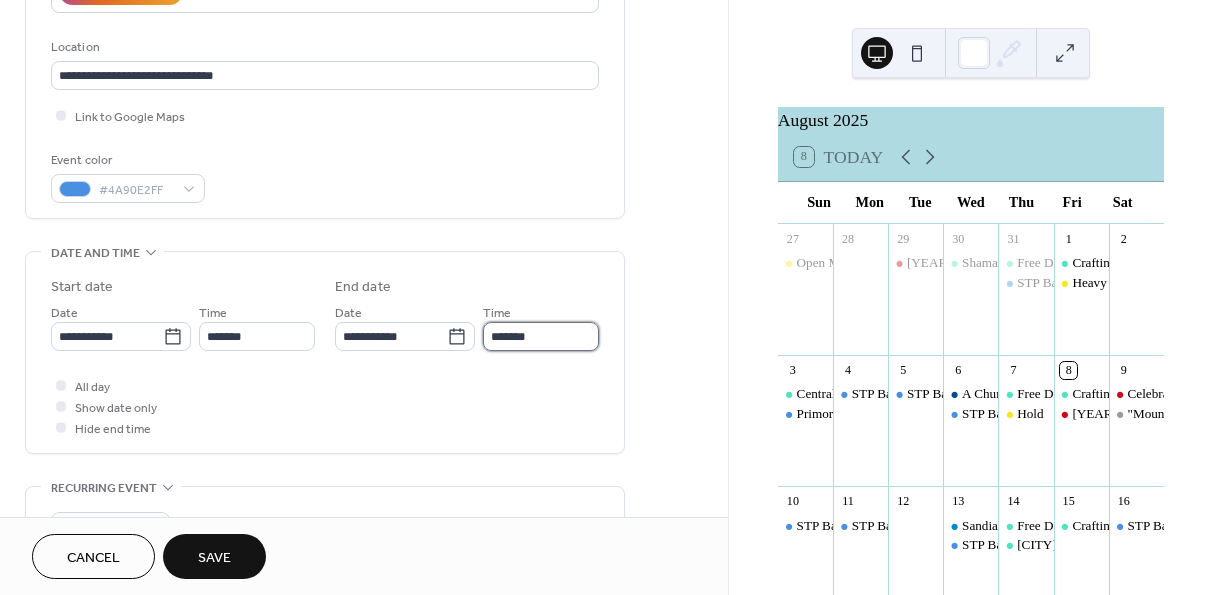 click on "*******" at bounding box center (541, 336) 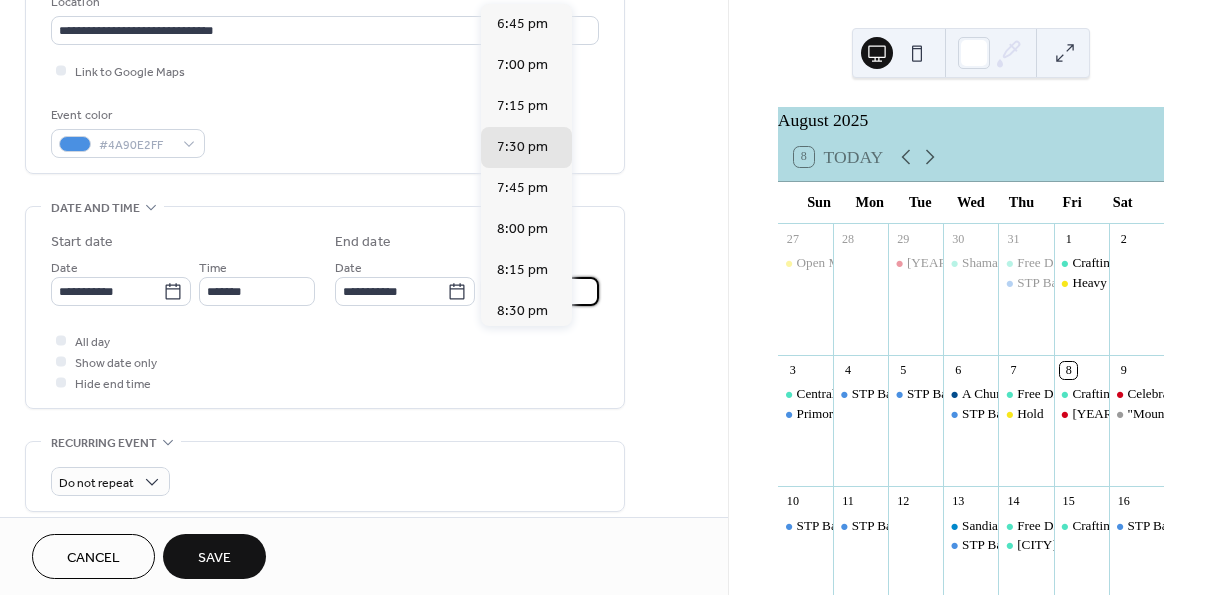 scroll, scrollTop: 466, scrollLeft: 0, axis: vertical 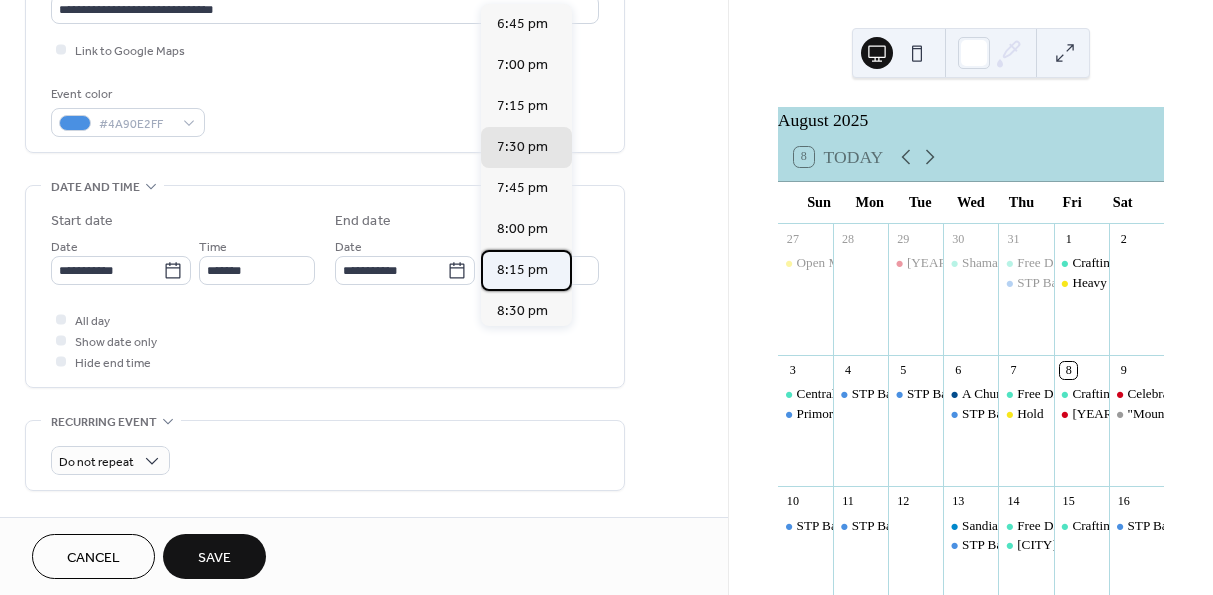 click on "8:15 pm" at bounding box center (522, 270) 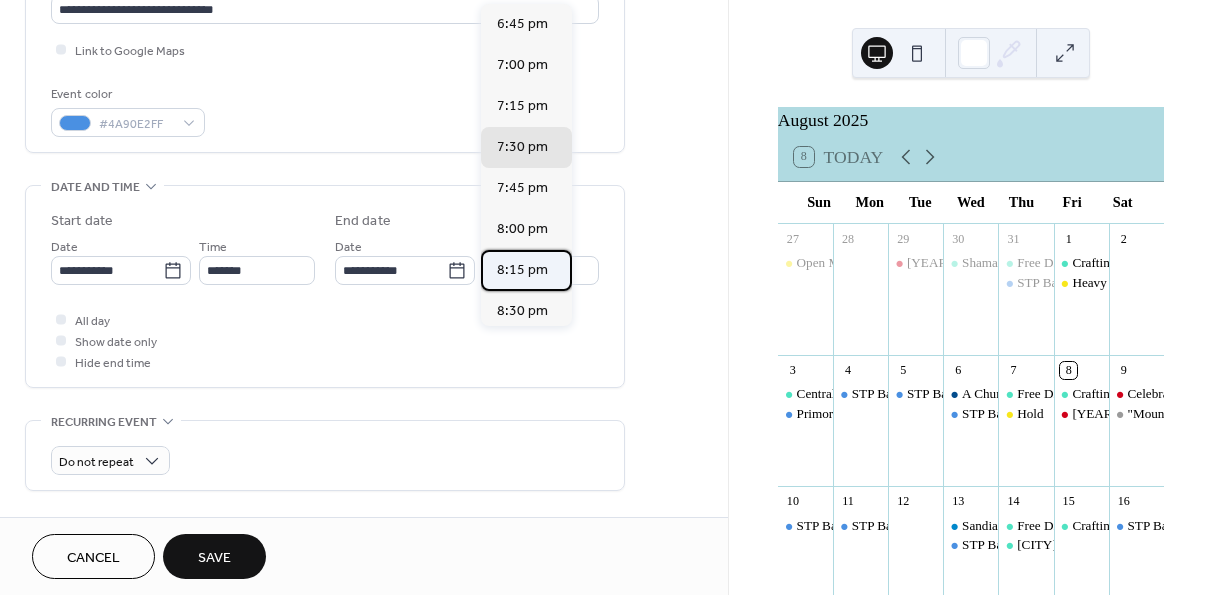 type on "*******" 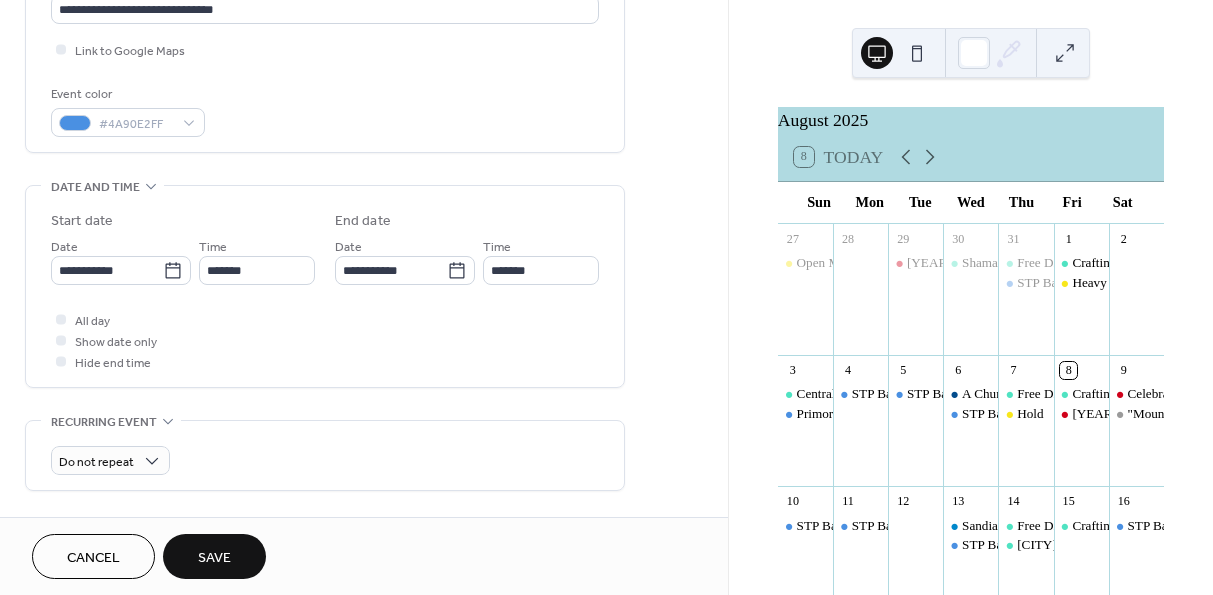 click on "Save" at bounding box center [214, 558] 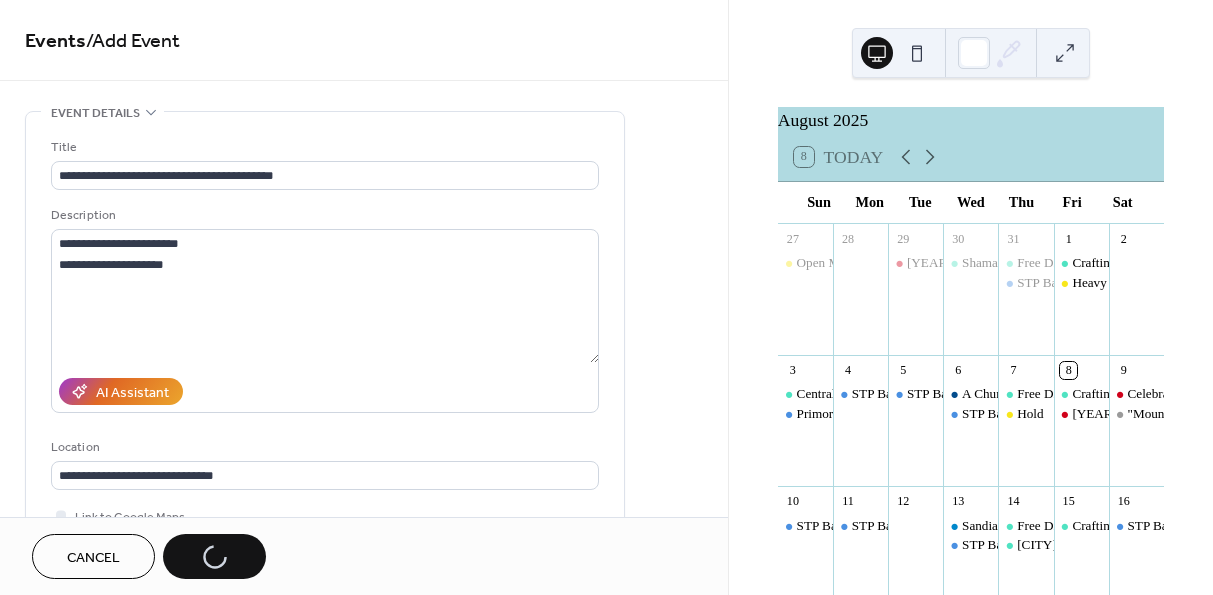 scroll, scrollTop: 0, scrollLeft: 0, axis: both 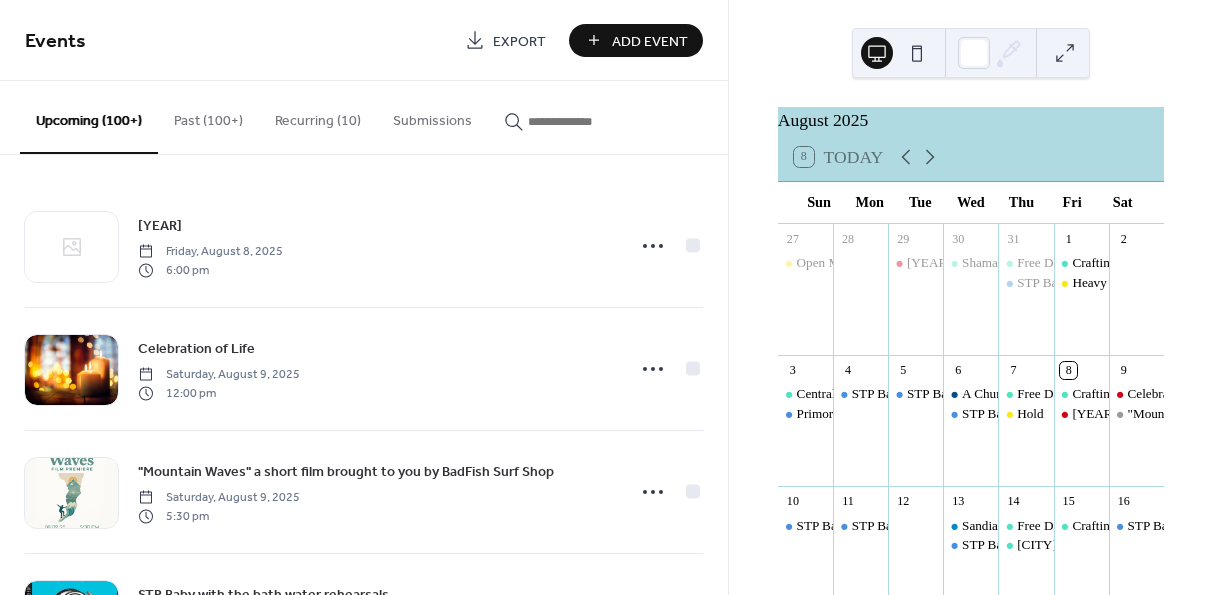 click at bounding box center [588, 121] 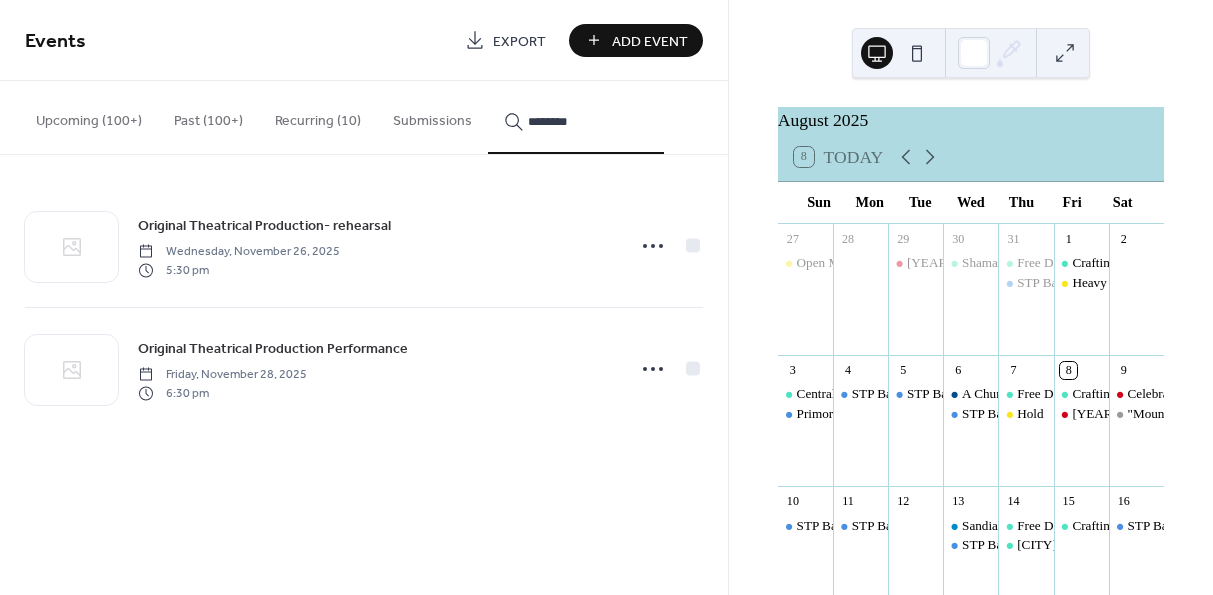 type on "********" 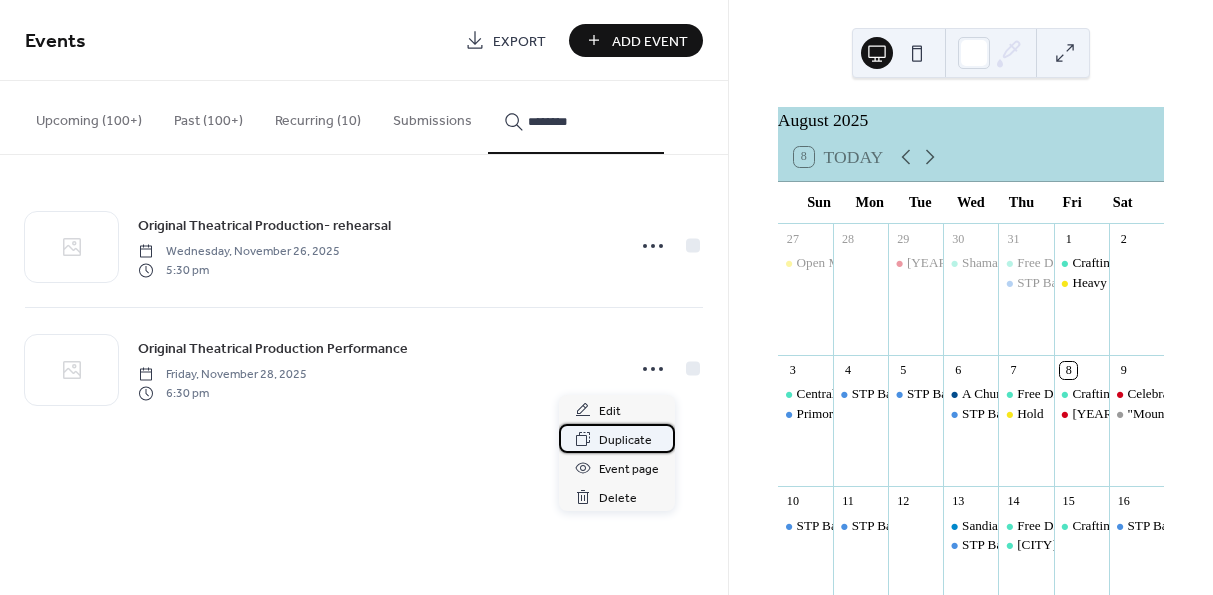 click on "Duplicate" at bounding box center [625, 440] 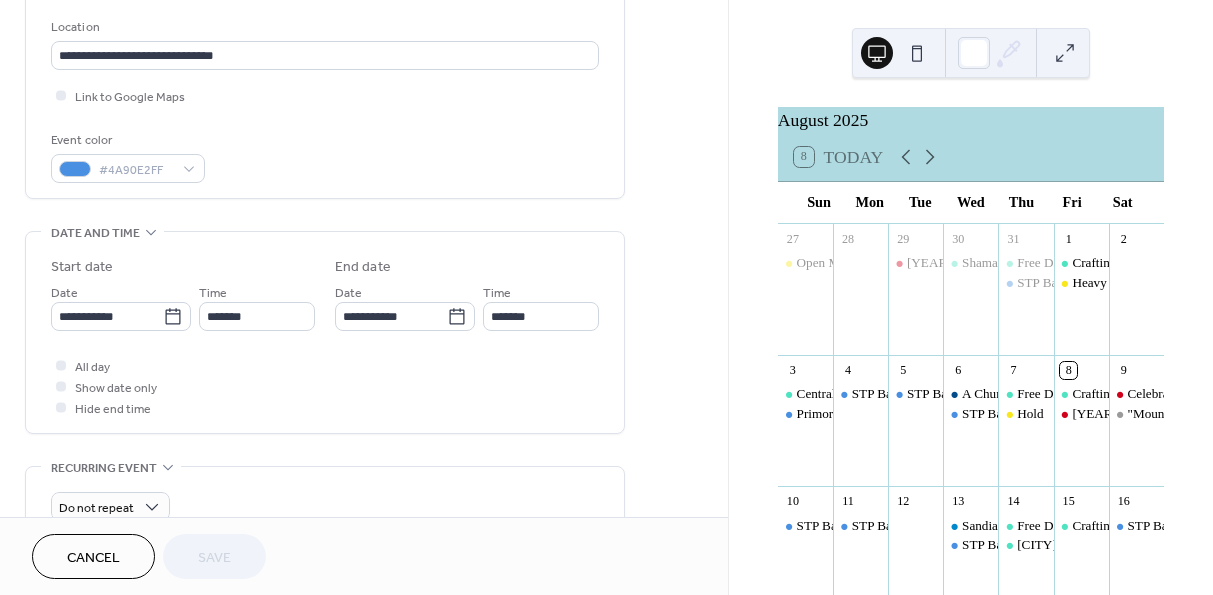 scroll, scrollTop: 440, scrollLeft: 0, axis: vertical 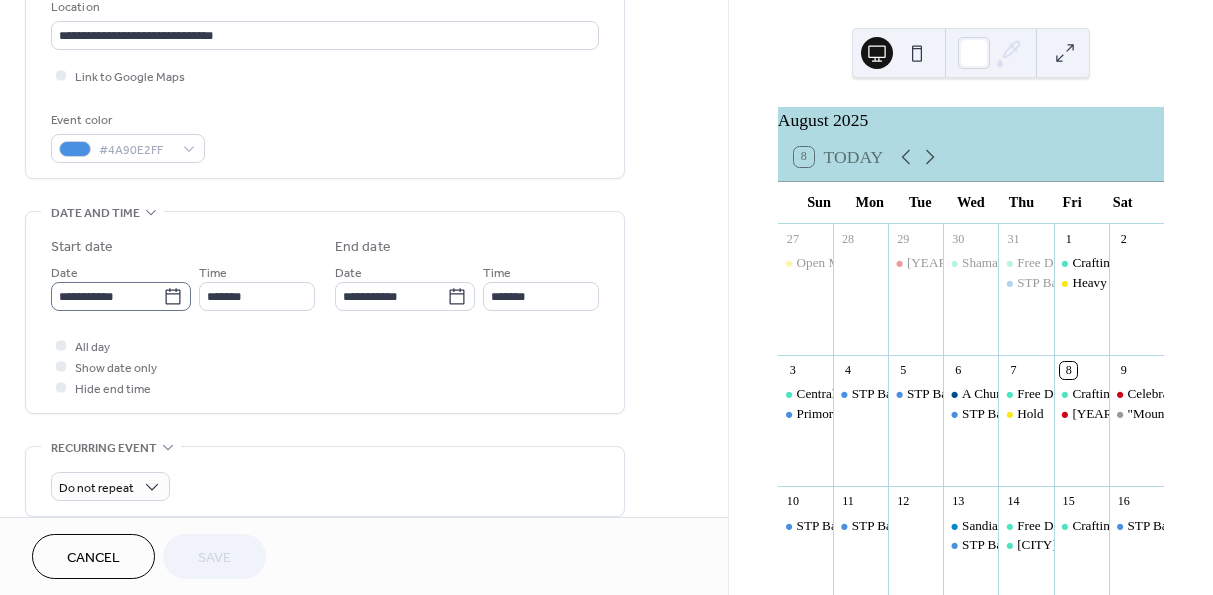 click 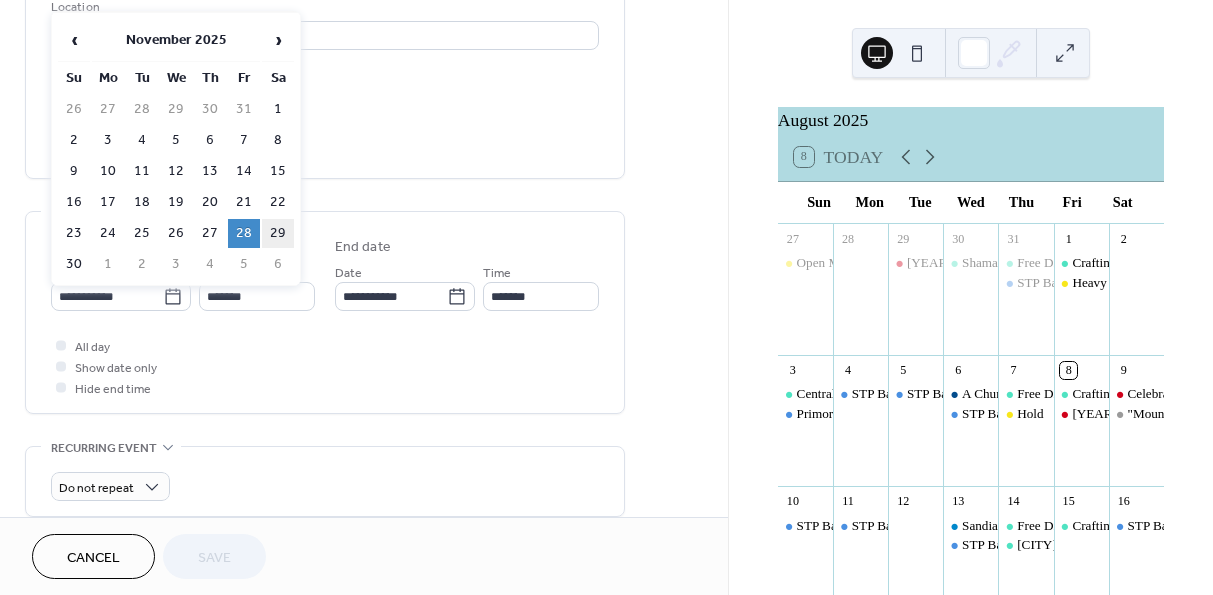 click on "29" at bounding box center (278, 233) 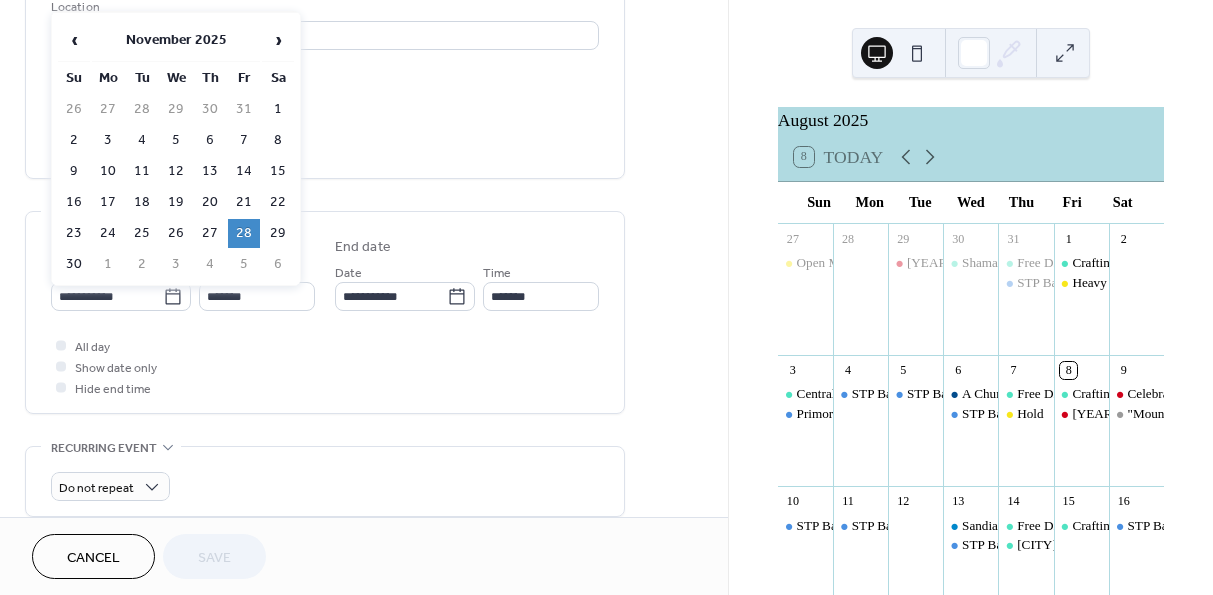 type on "**********" 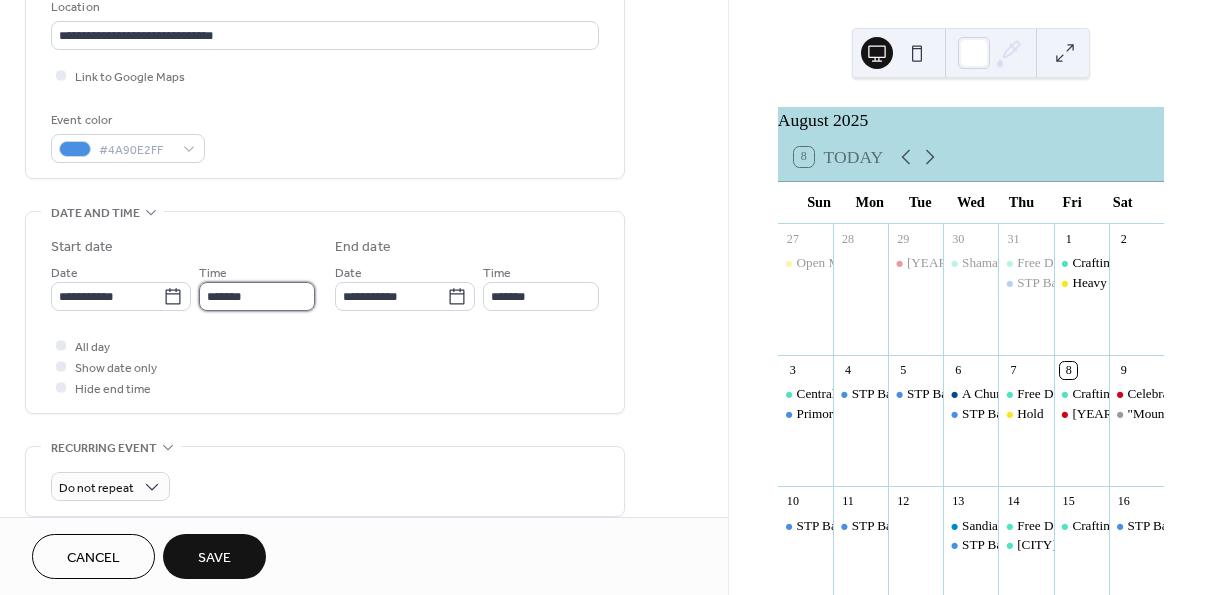 click on "*******" at bounding box center (257, 296) 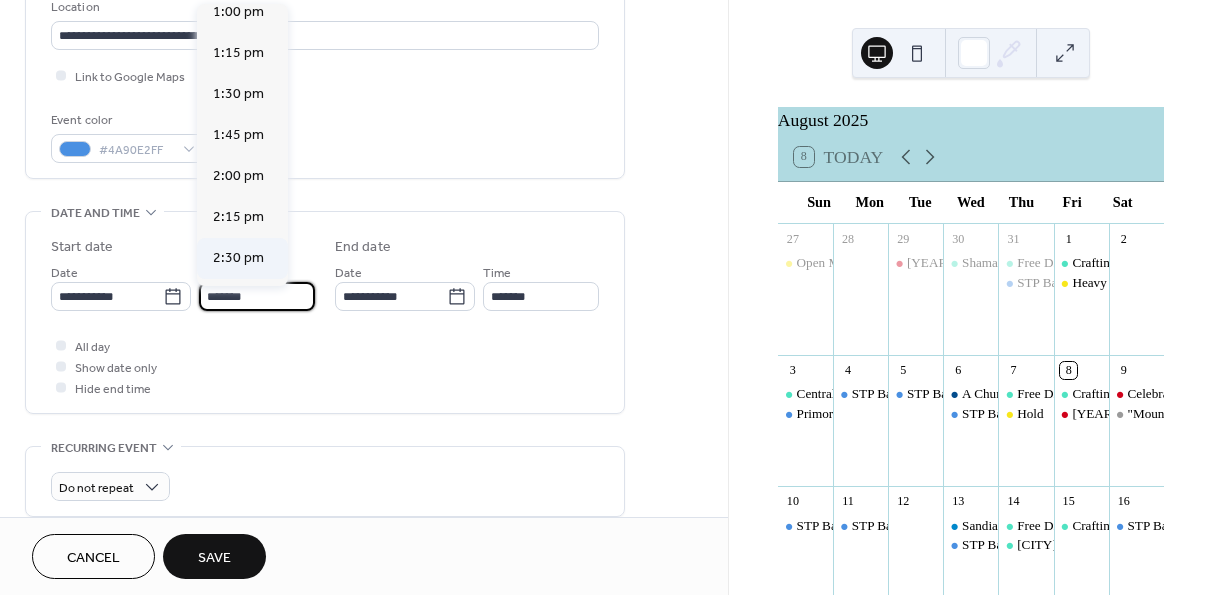 scroll, scrollTop: 2124, scrollLeft: 0, axis: vertical 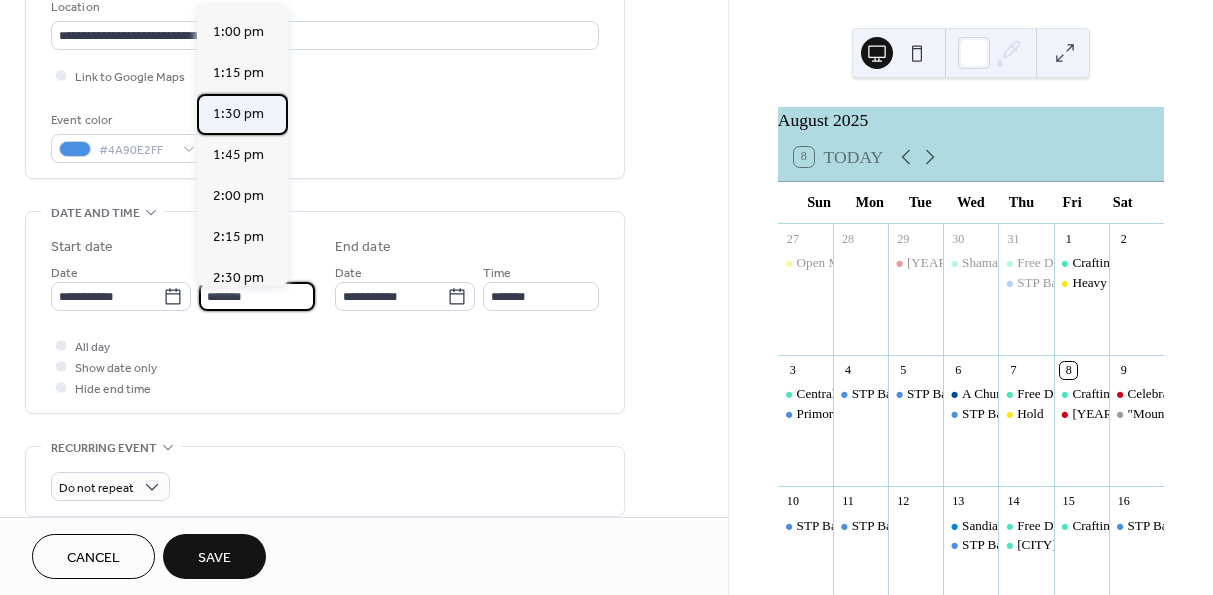 click on "1:30 pm" at bounding box center [238, 114] 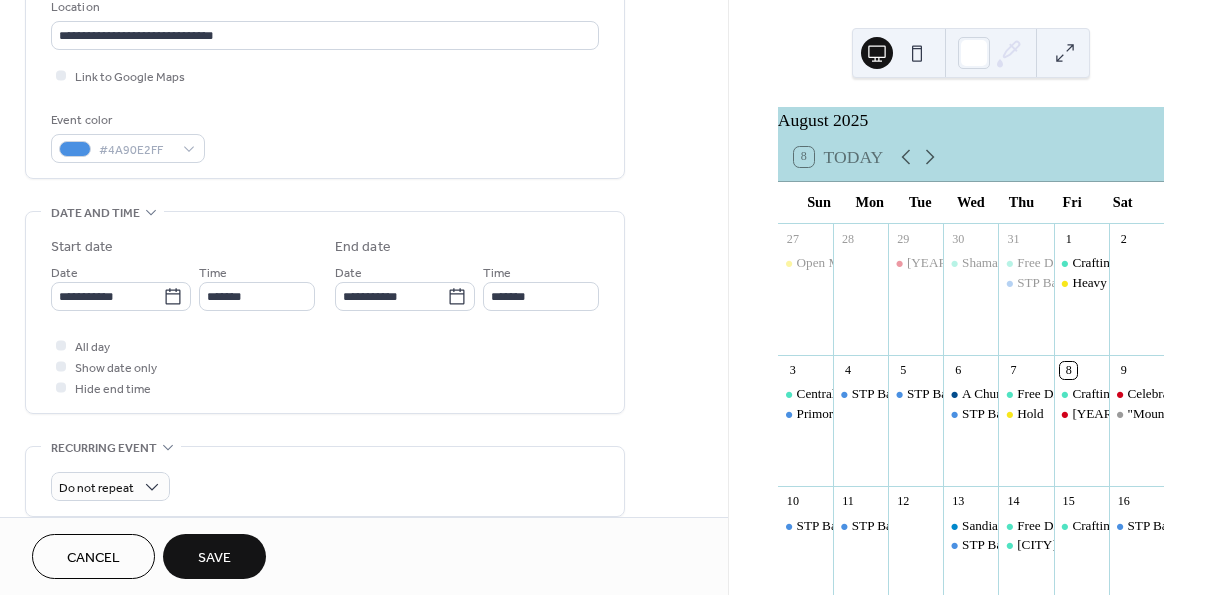 type on "*******" 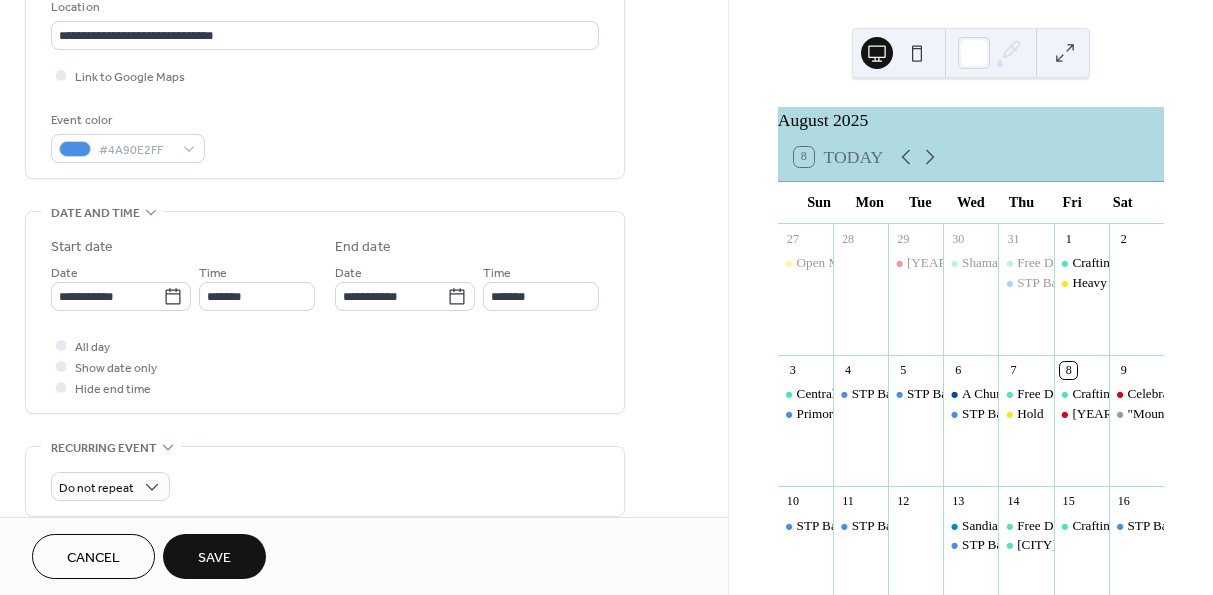 type on "*******" 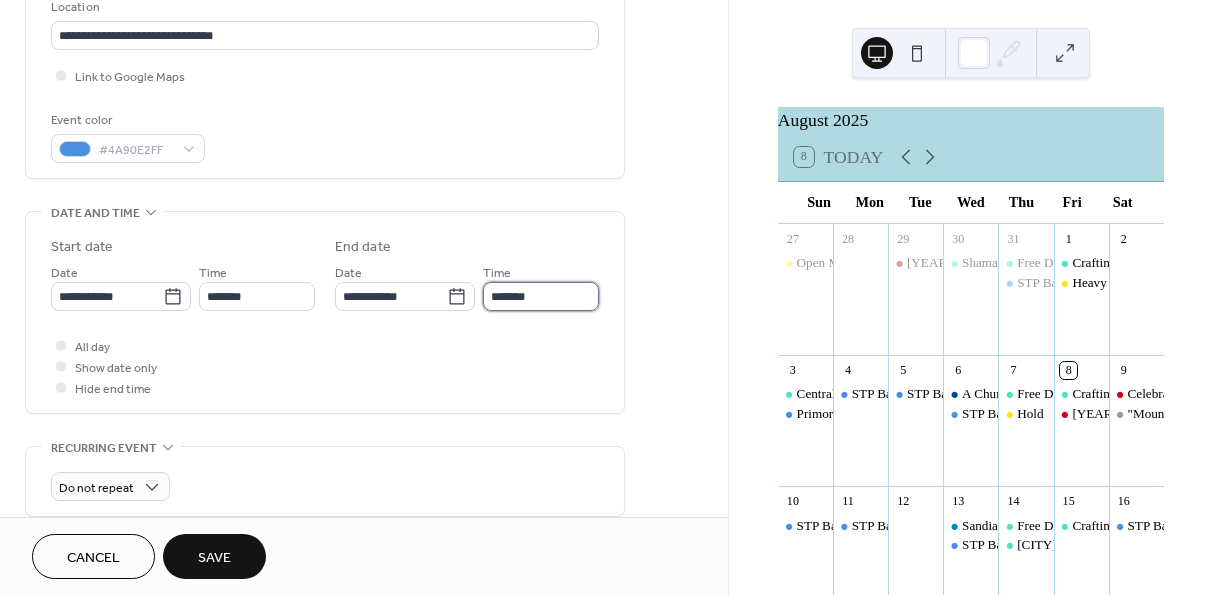 click on "*******" at bounding box center (541, 296) 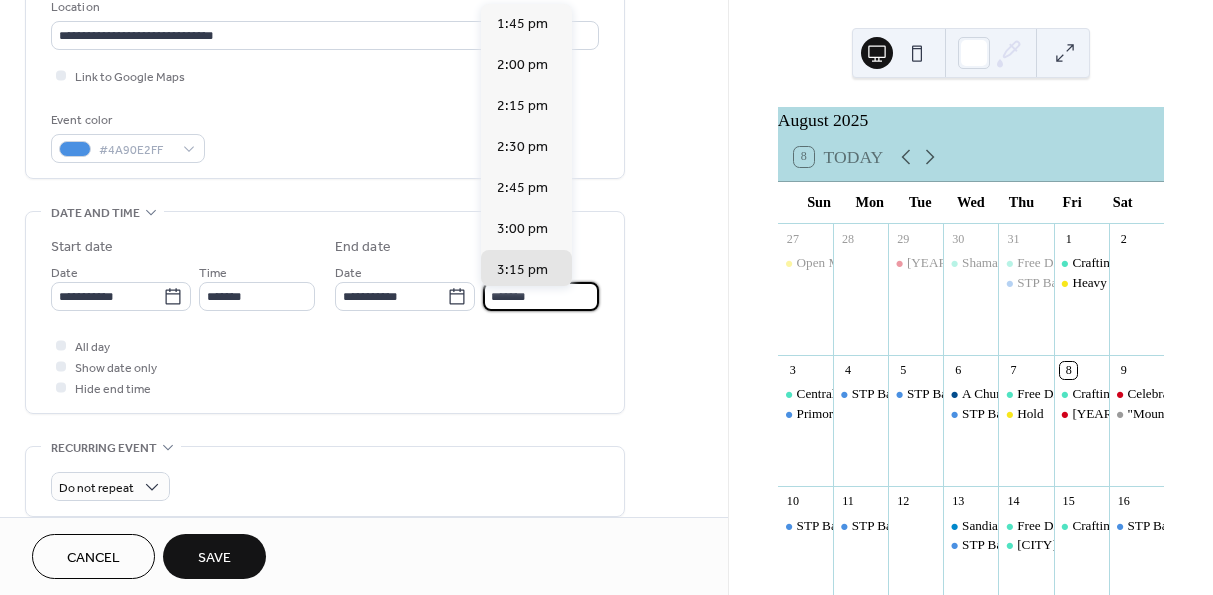 scroll, scrollTop: 246, scrollLeft: 0, axis: vertical 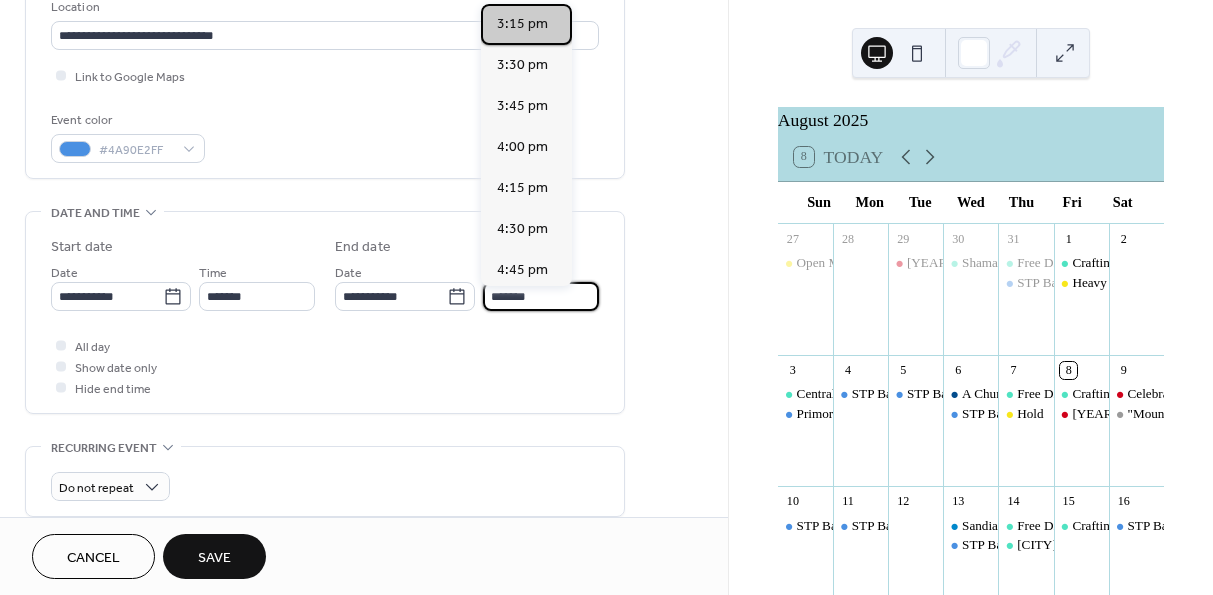 click on "3:15 pm" at bounding box center (522, 24) 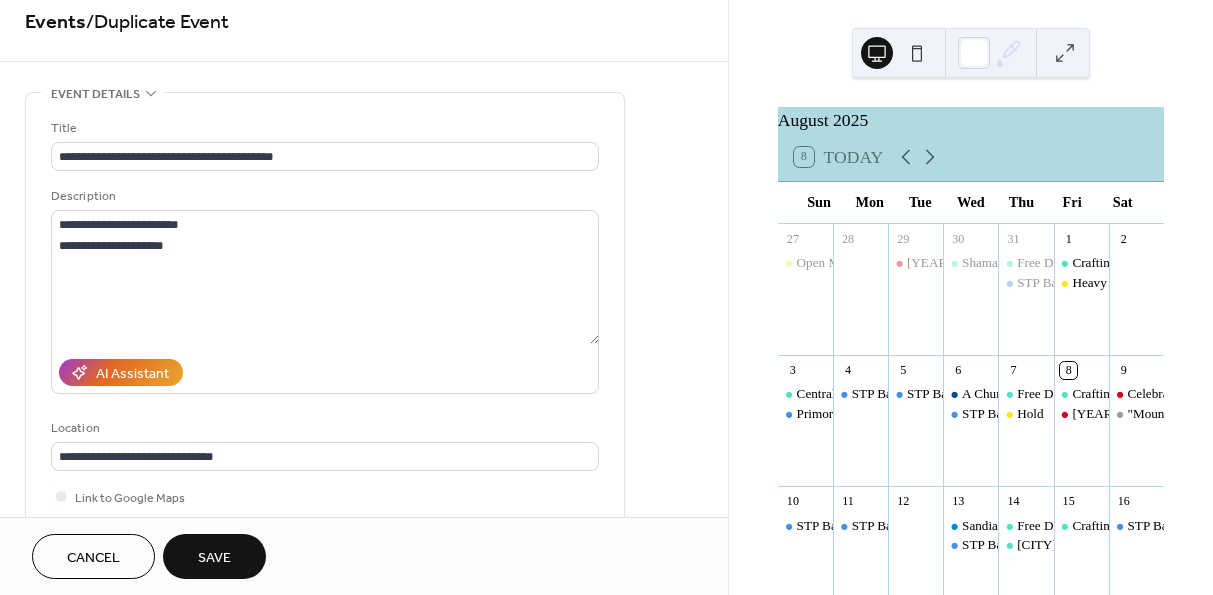 scroll, scrollTop: 11, scrollLeft: 0, axis: vertical 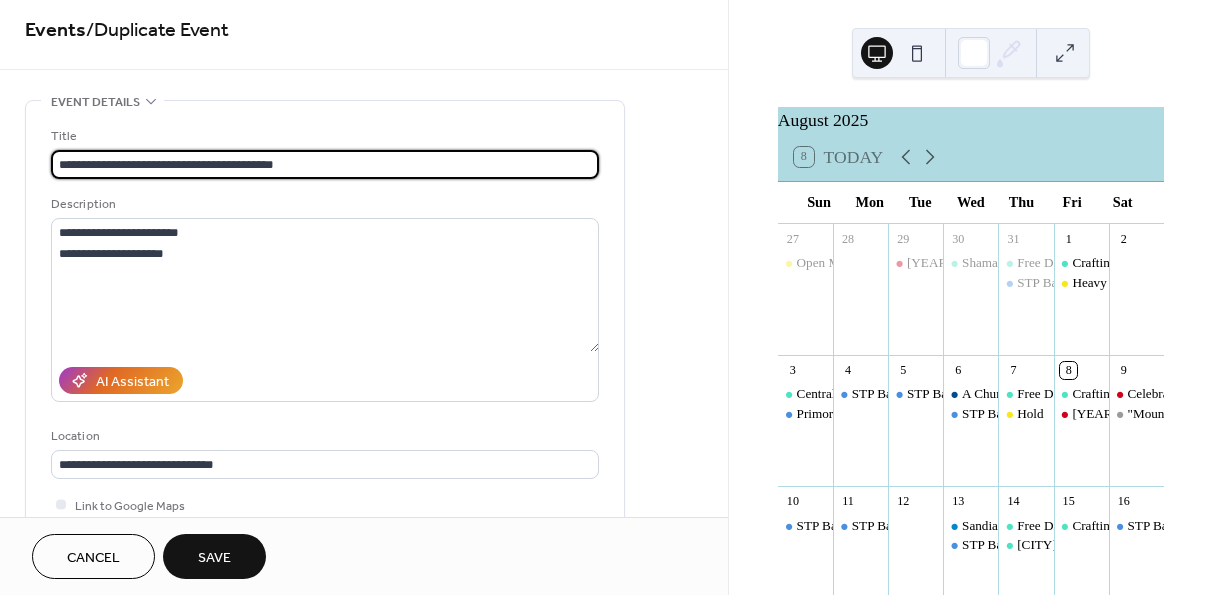 click on "**********" at bounding box center [325, 164] 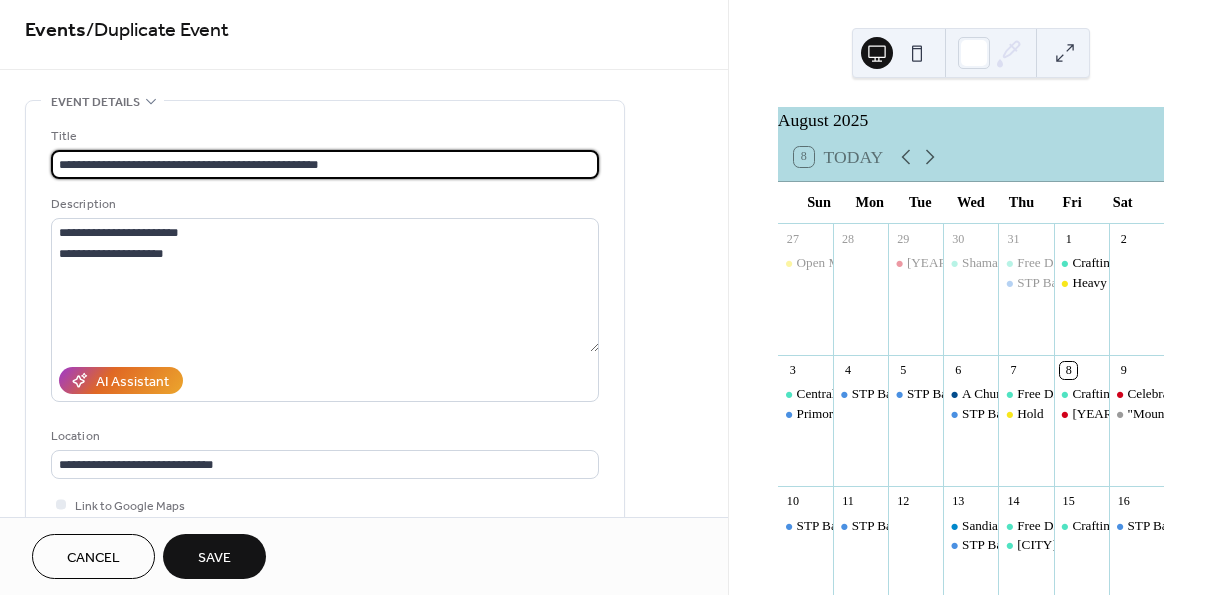 click on "**********" at bounding box center [325, 164] 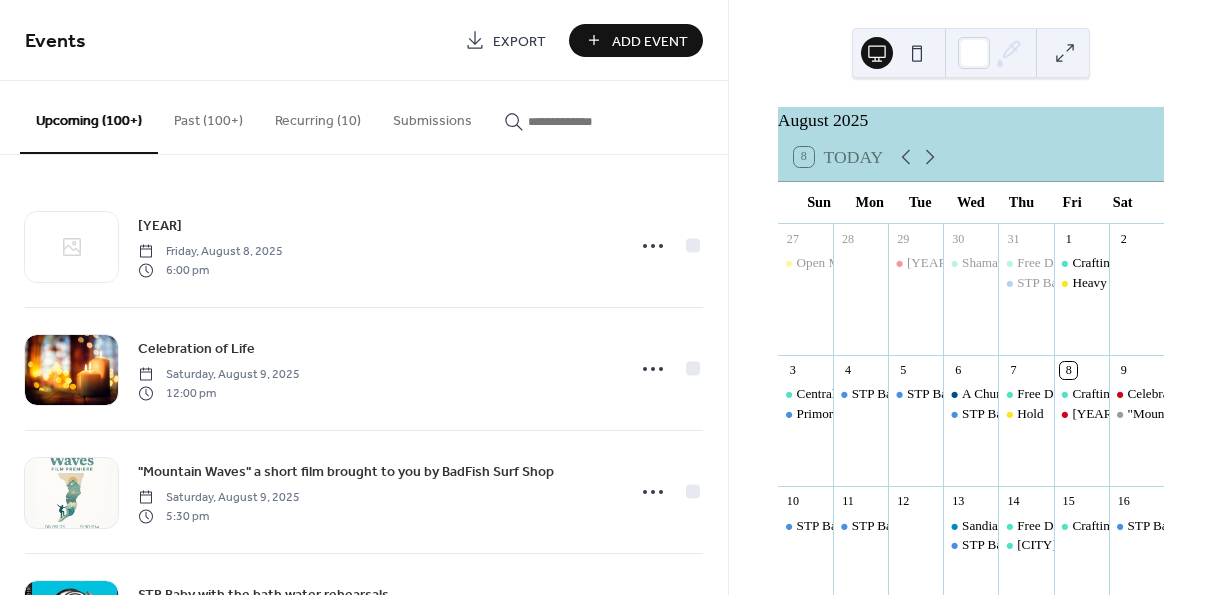 click at bounding box center (588, 121) 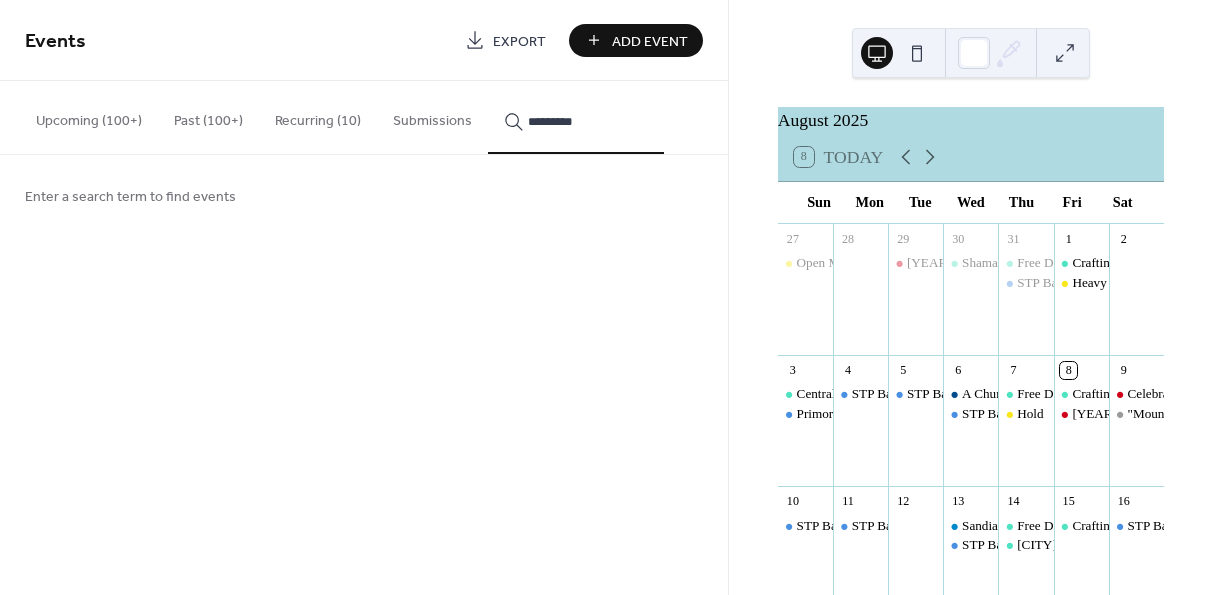 click on "********" at bounding box center [576, 117] 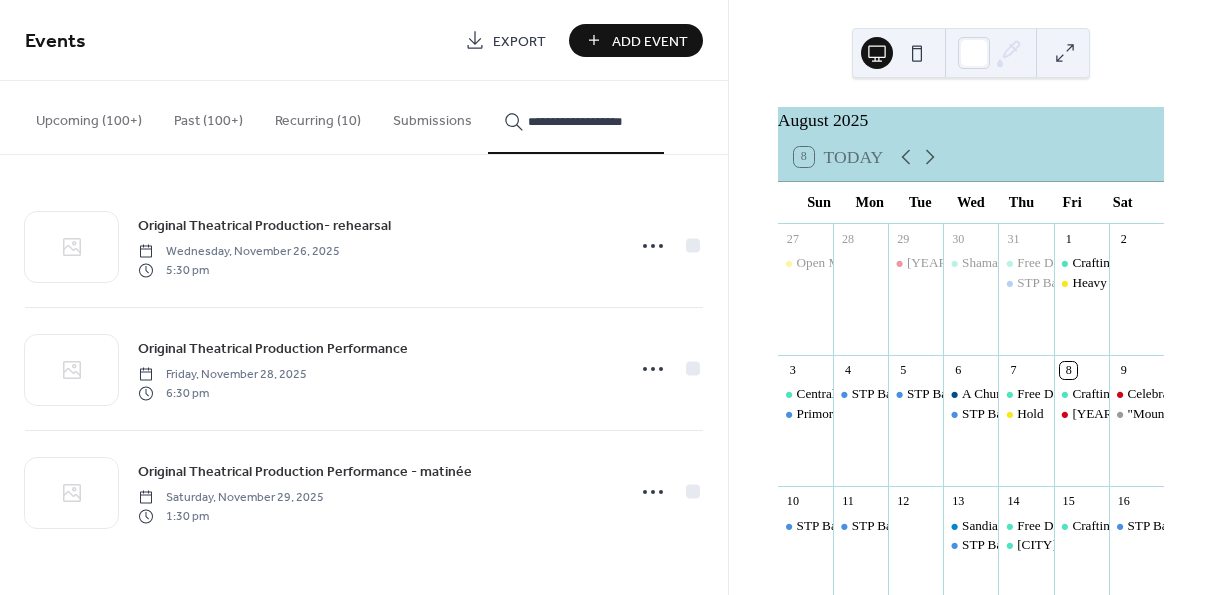 type on "**********" 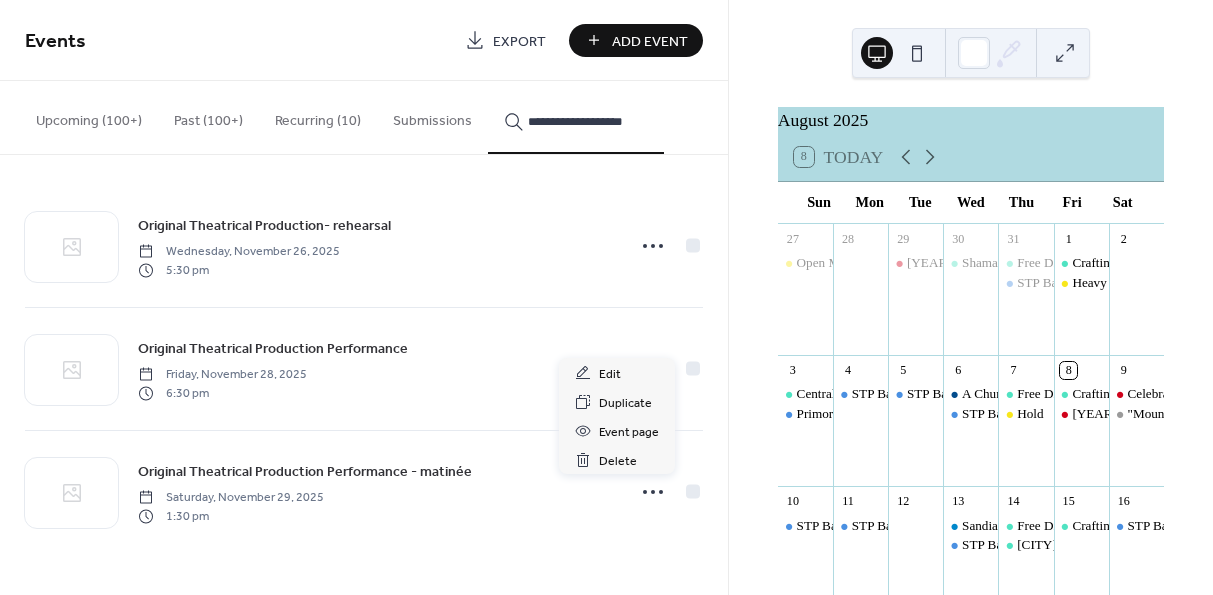 click 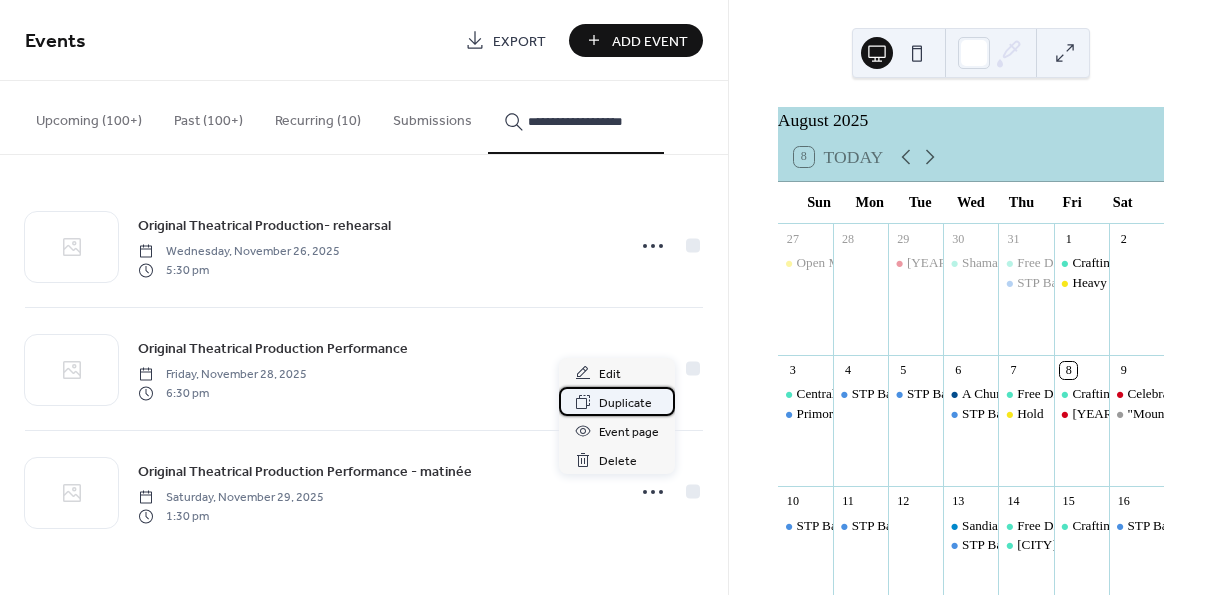click on "Duplicate" at bounding box center (625, 403) 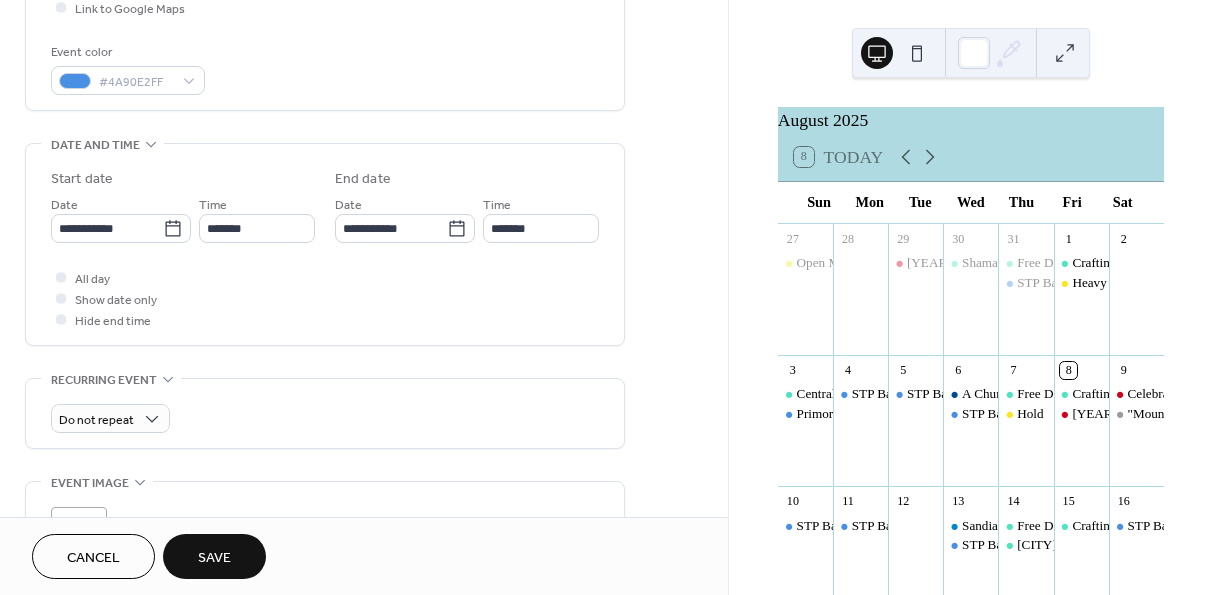 scroll, scrollTop: 511, scrollLeft: 0, axis: vertical 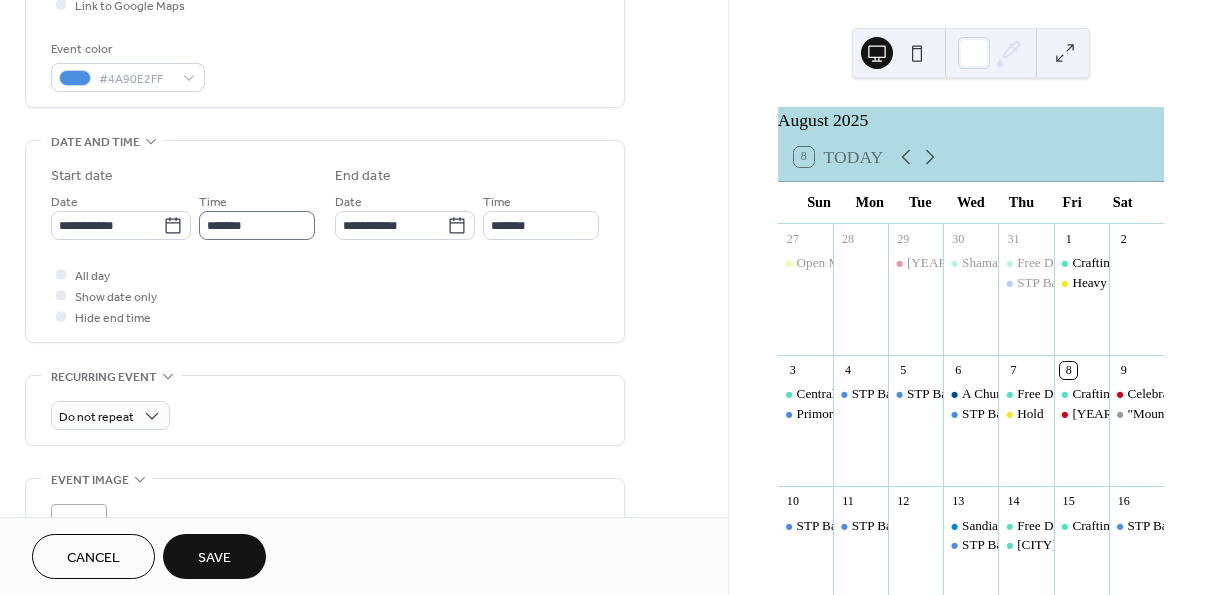 type on "**********" 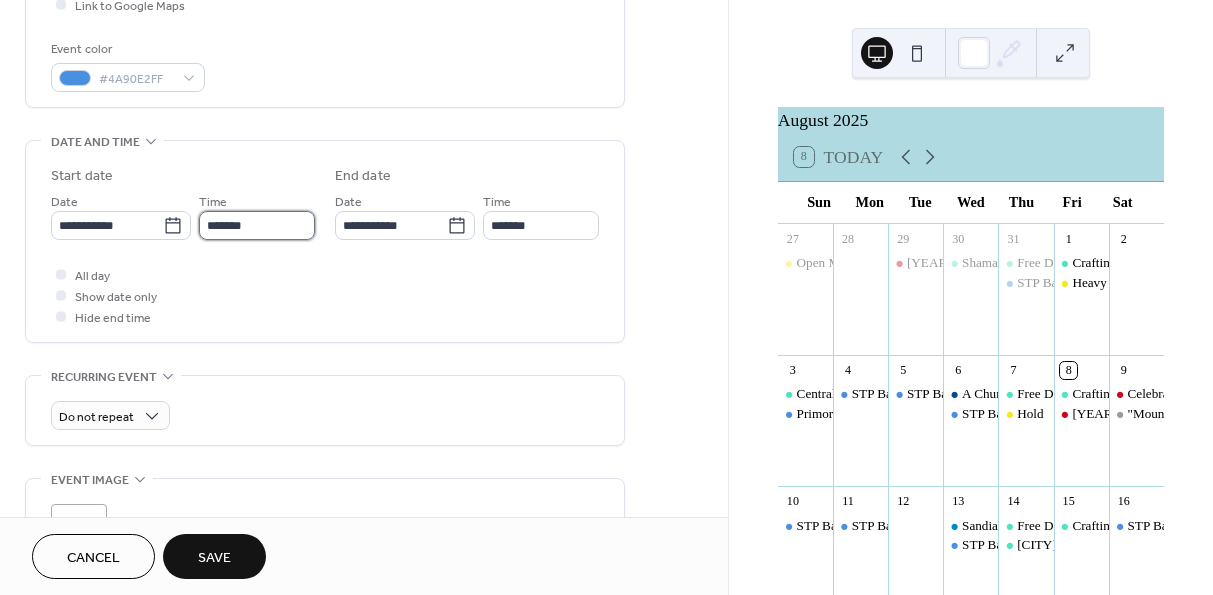 click on "*******" at bounding box center [257, 225] 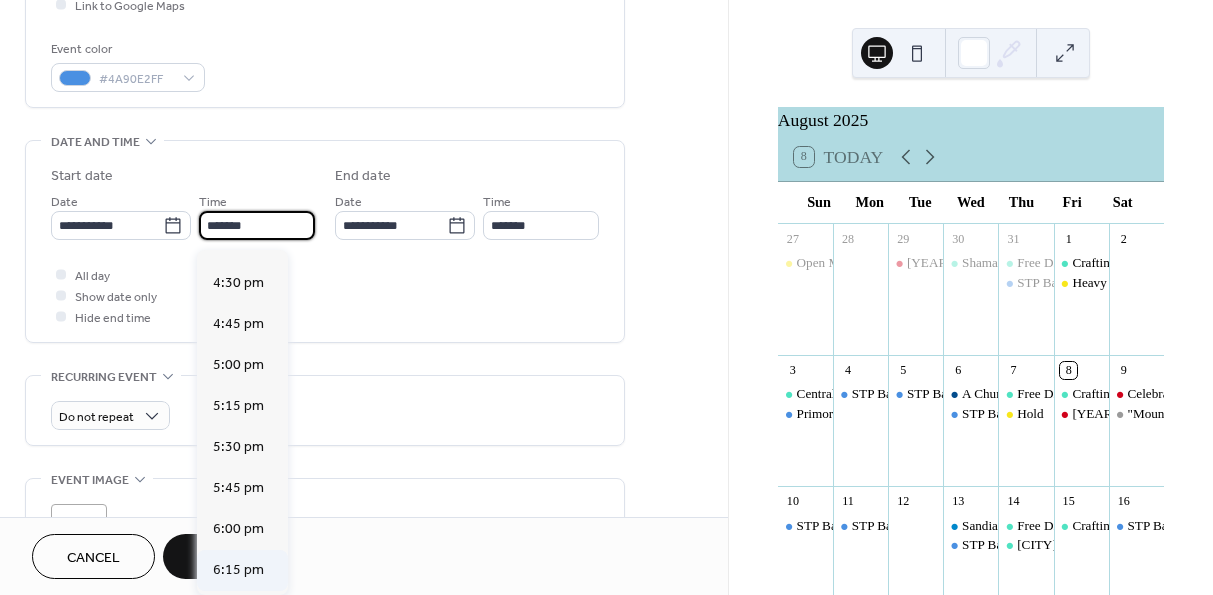 scroll, scrollTop: 2828, scrollLeft: 0, axis: vertical 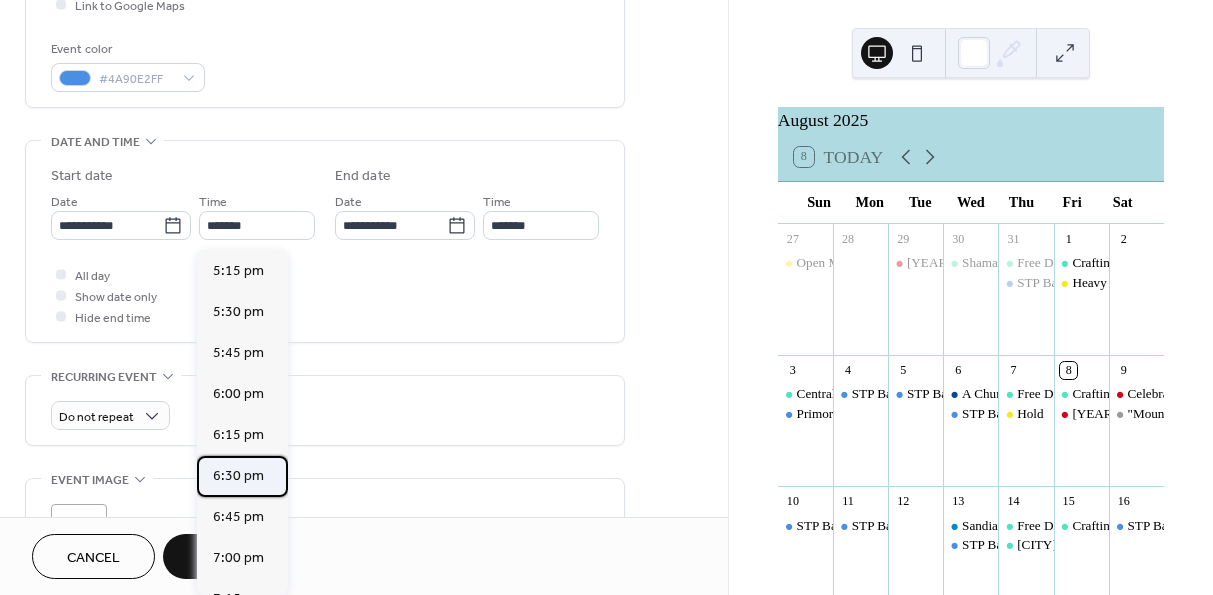 click on "6:30 pm" at bounding box center [238, 476] 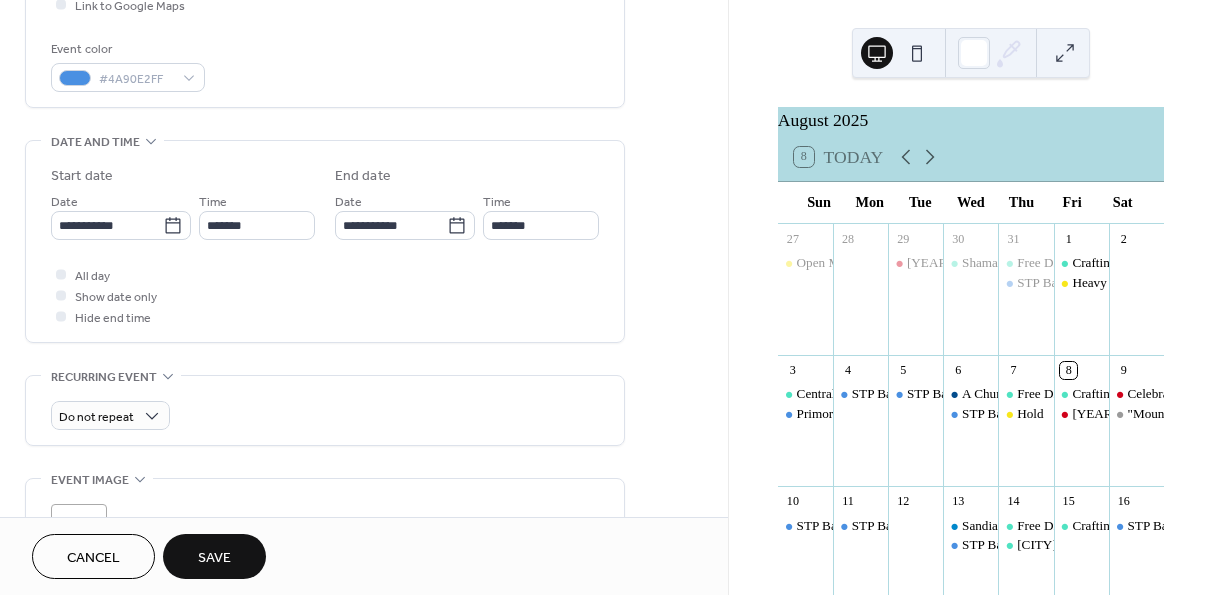 type on "*******" 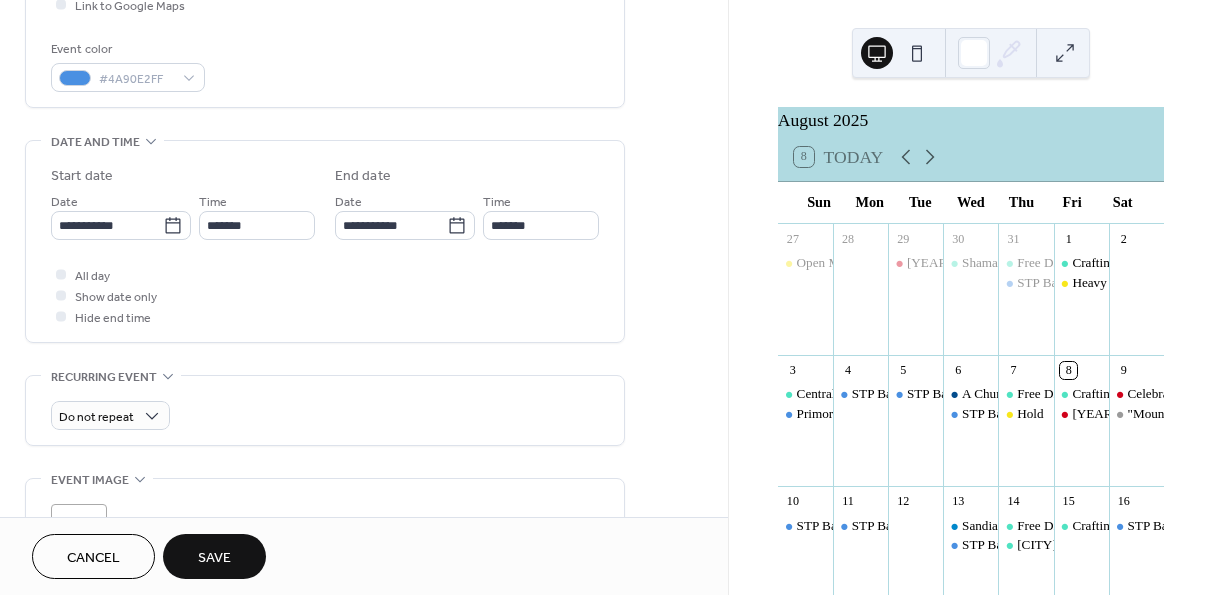 click on "Save" at bounding box center (214, 556) 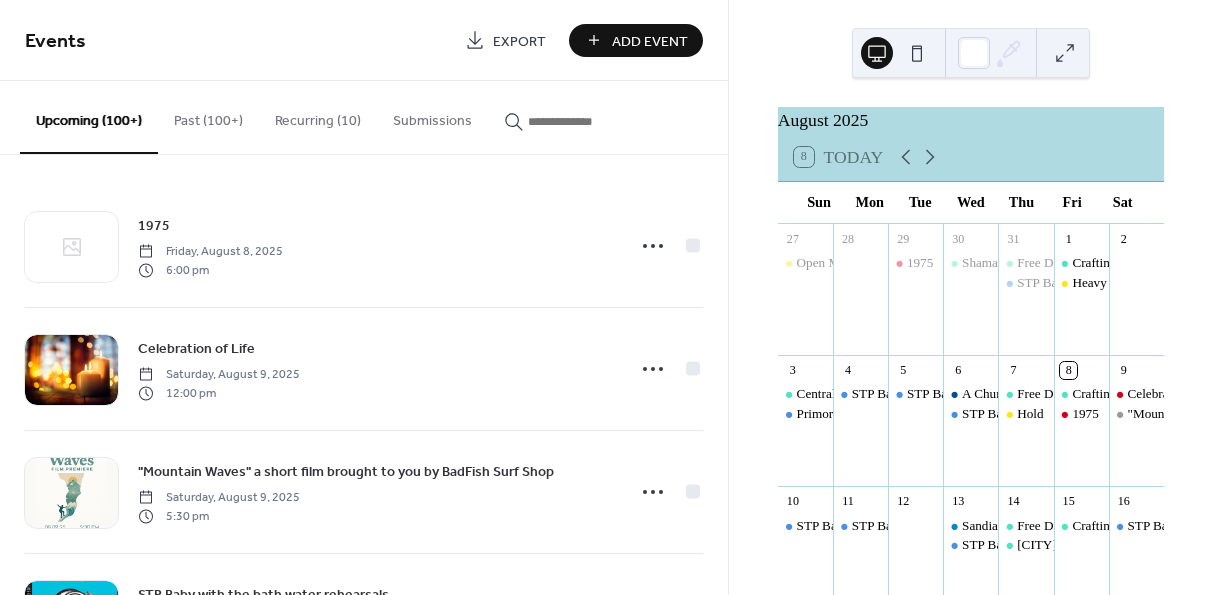 scroll, scrollTop: 0, scrollLeft: 0, axis: both 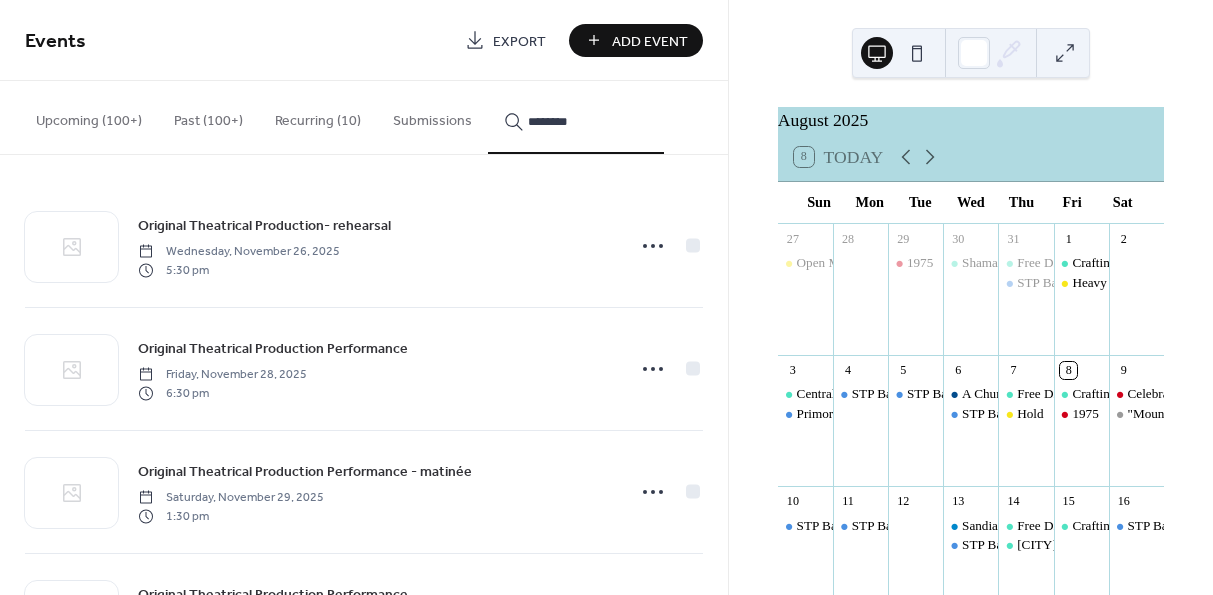type on "********" 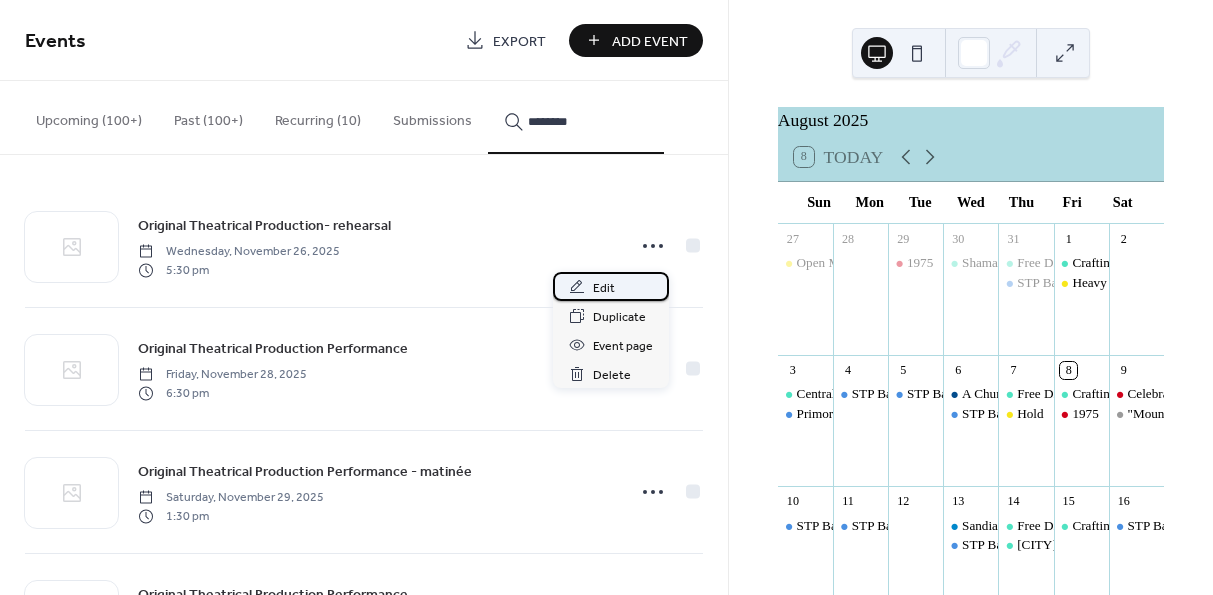 click on "Edit" at bounding box center [604, 288] 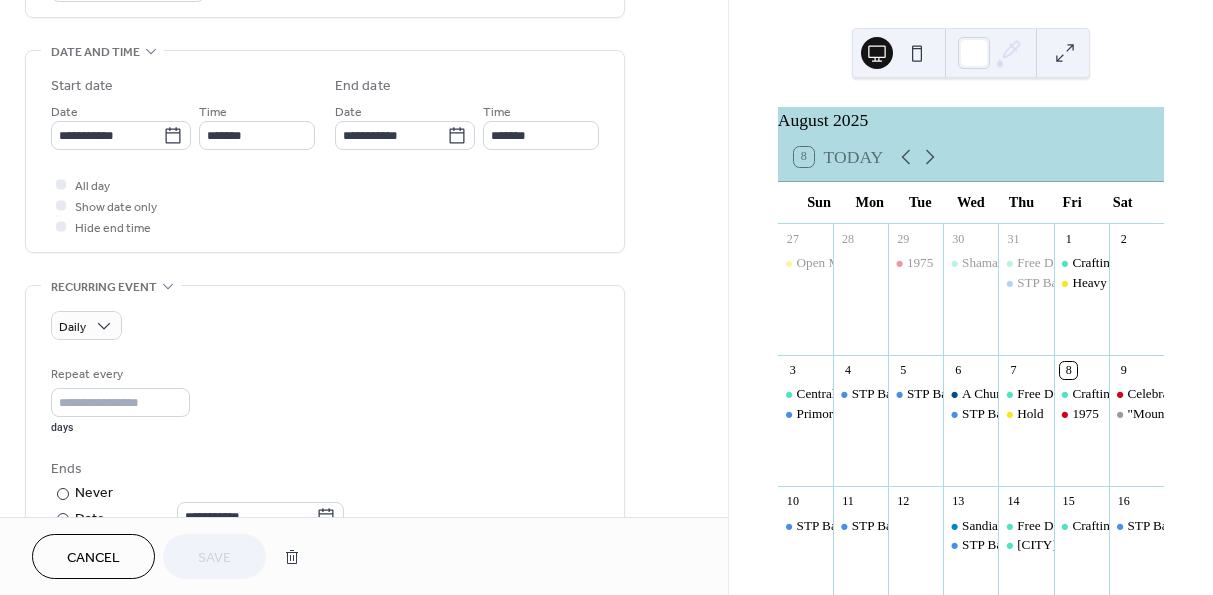 scroll, scrollTop: 609, scrollLeft: 0, axis: vertical 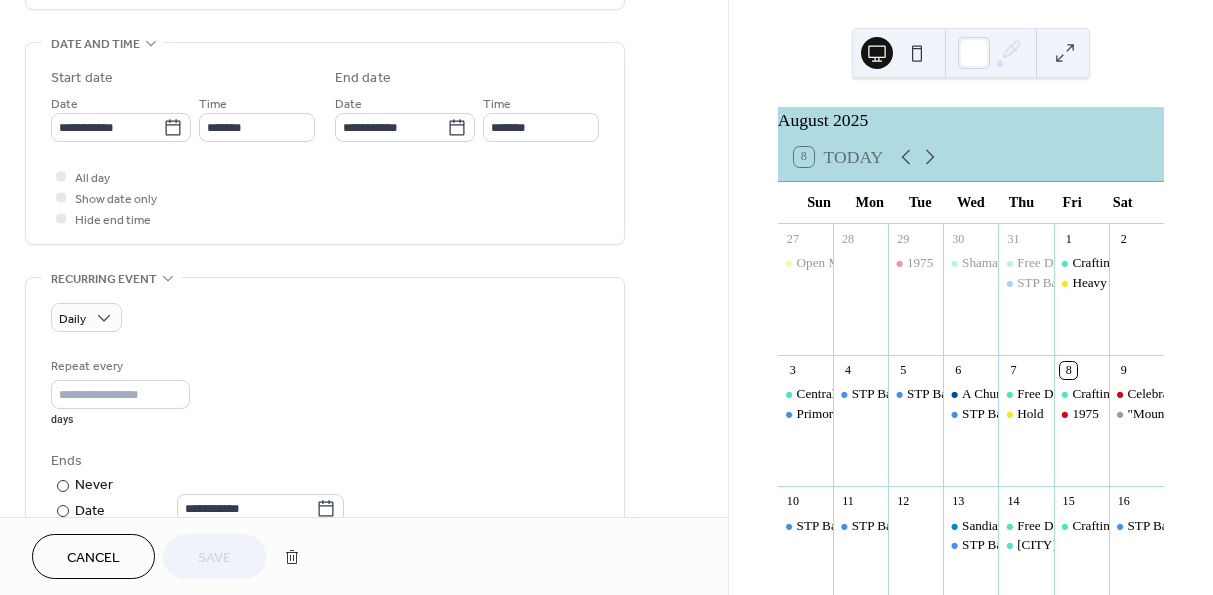 click on ";" at bounding box center (325, 711) 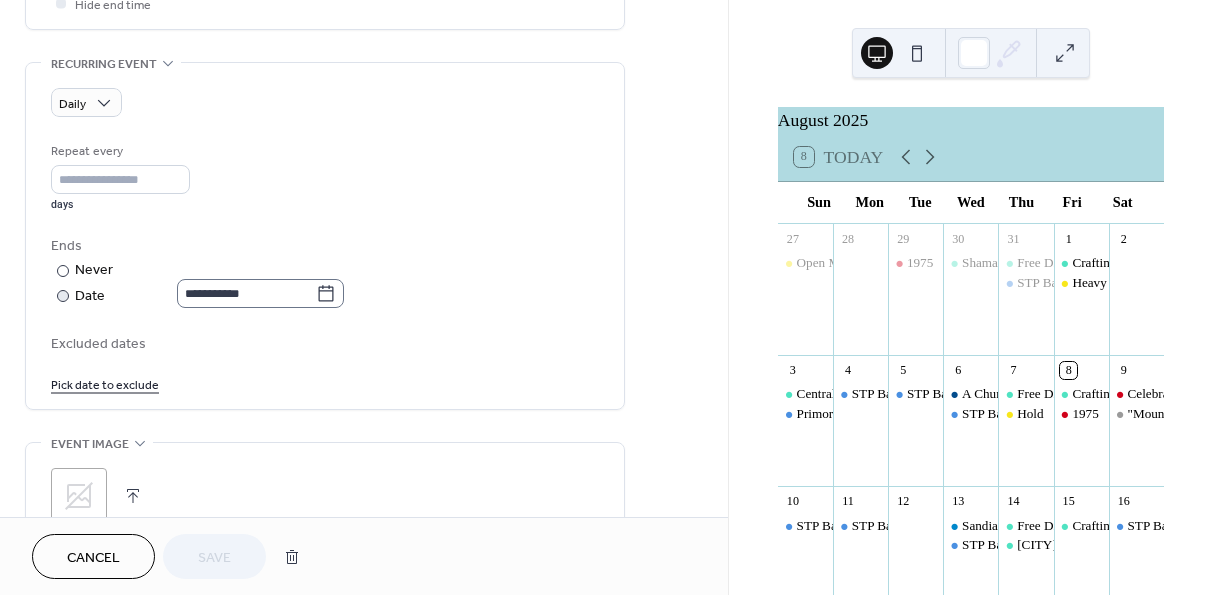 click 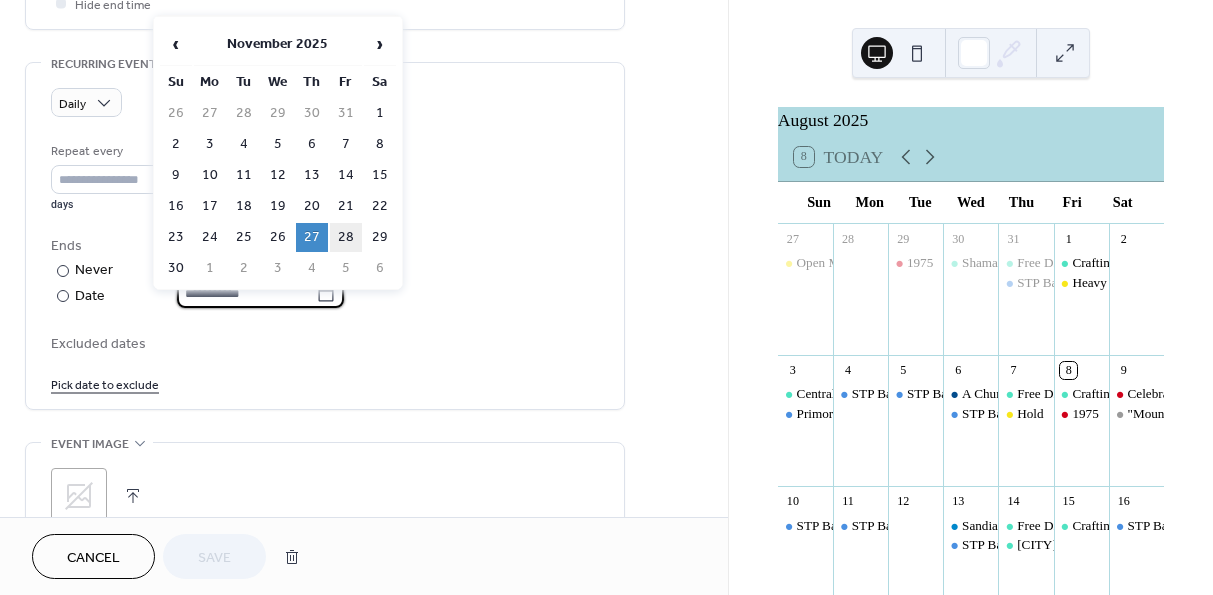 click on "28" at bounding box center (346, 237) 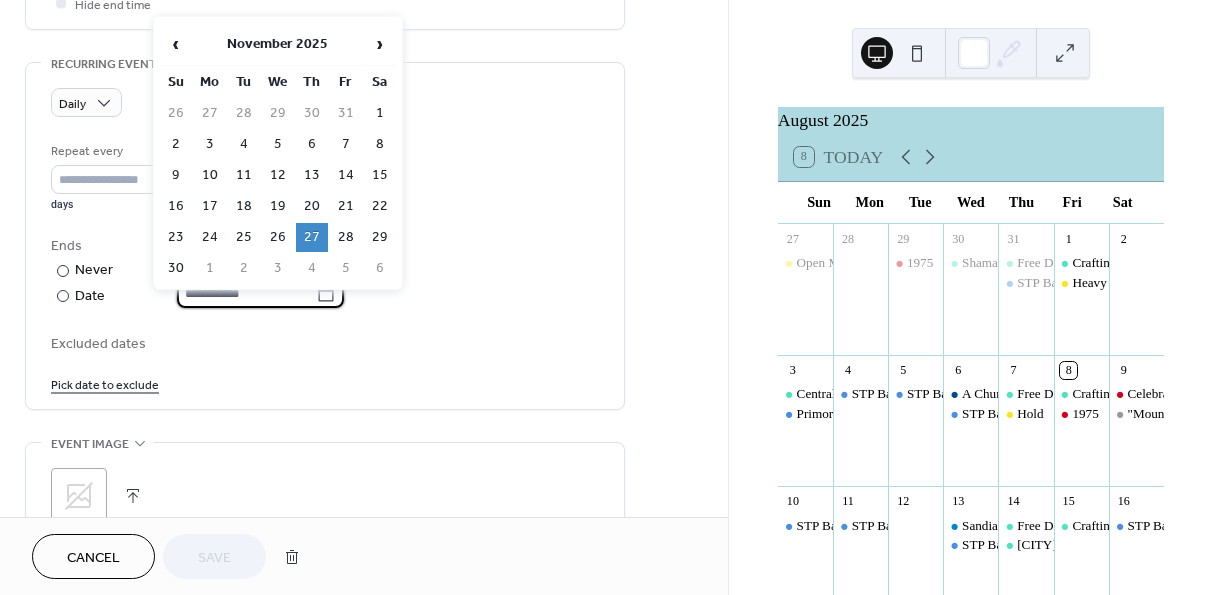 type on "**********" 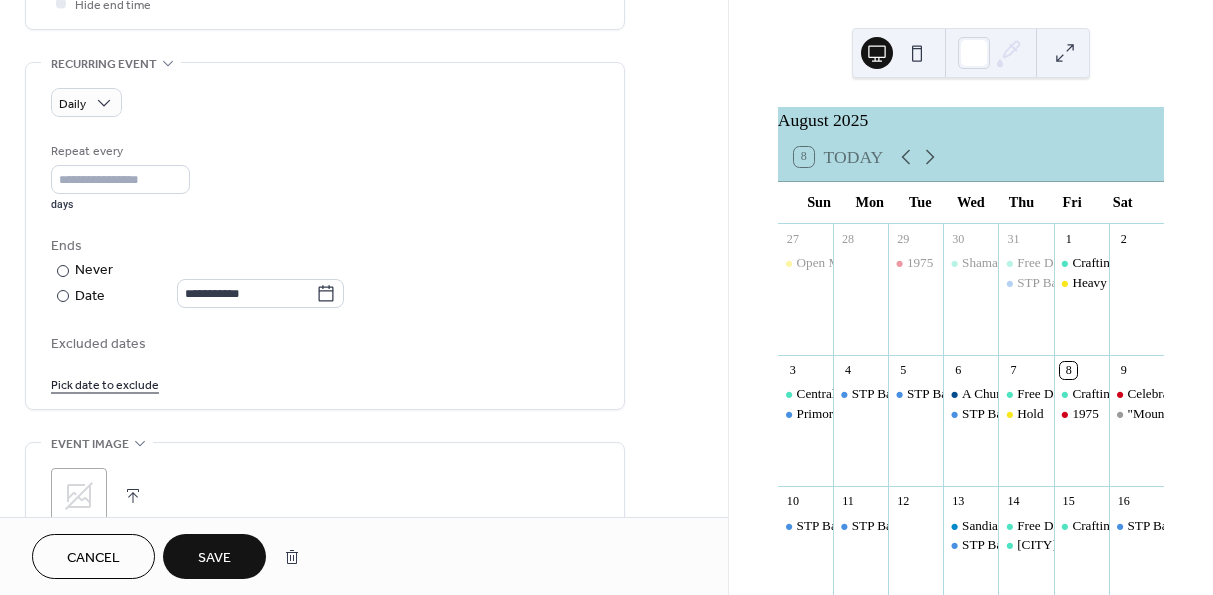 click on "Save" at bounding box center (214, 558) 